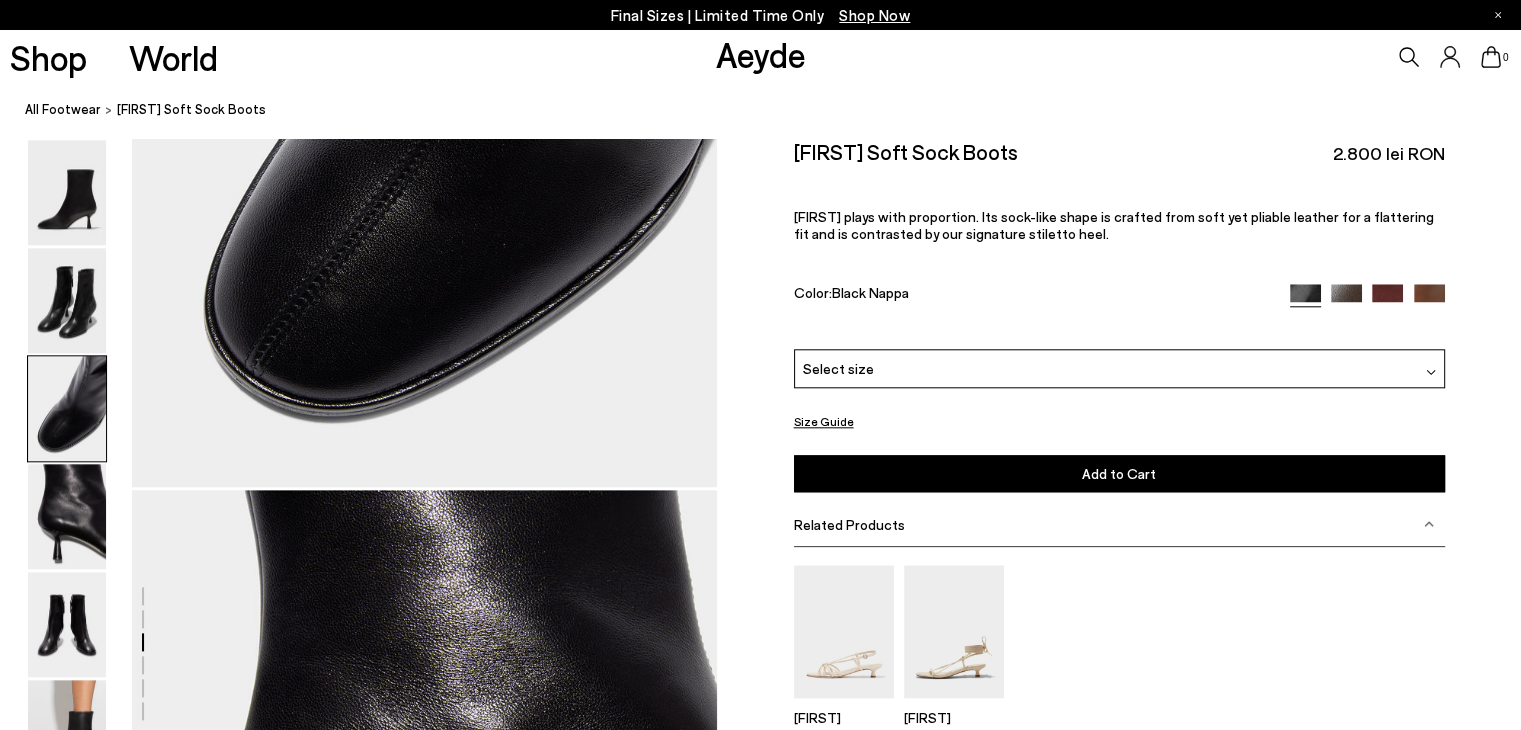 scroll, scrollTop: 2011, scrollLeft: 0, axis: vertical 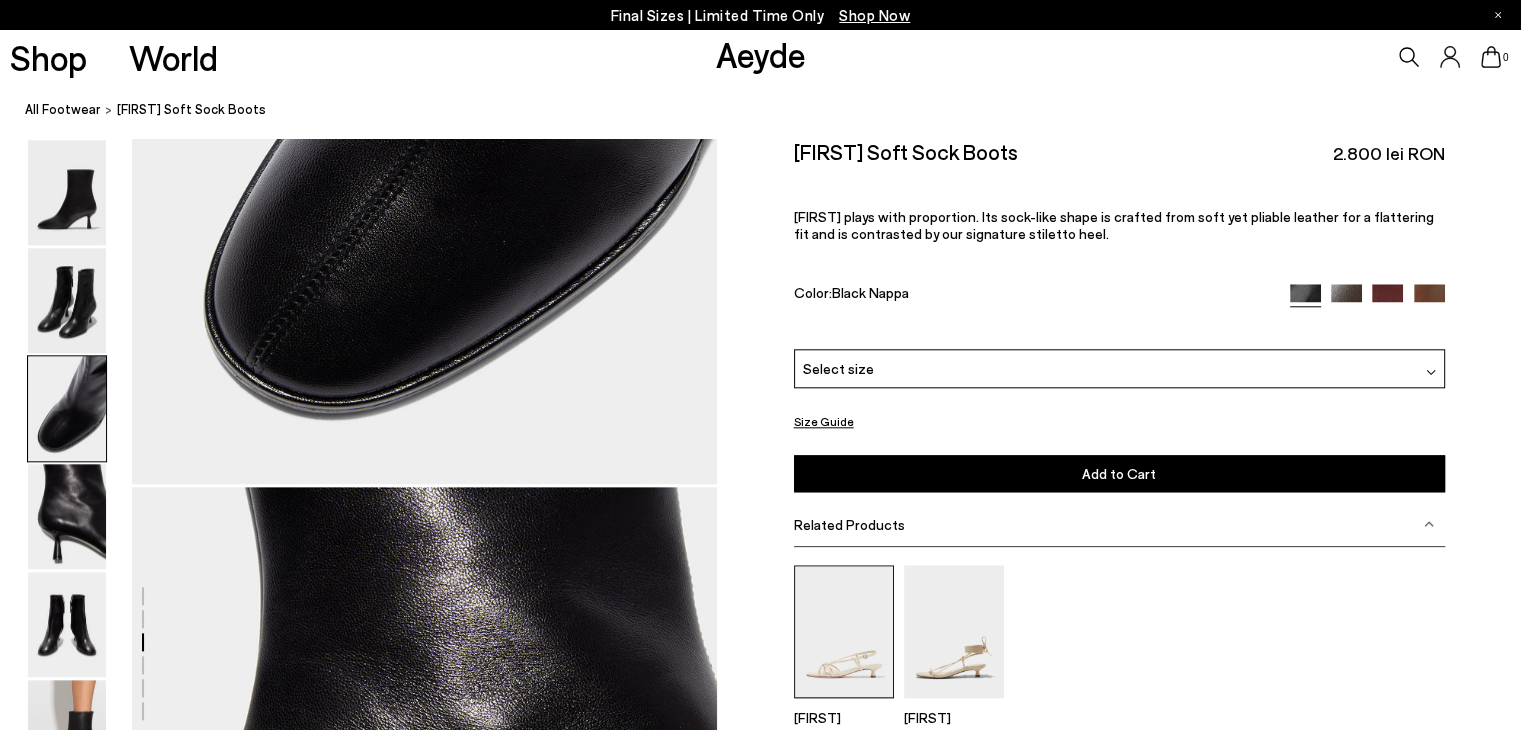 click at bounding box center (844, 631) 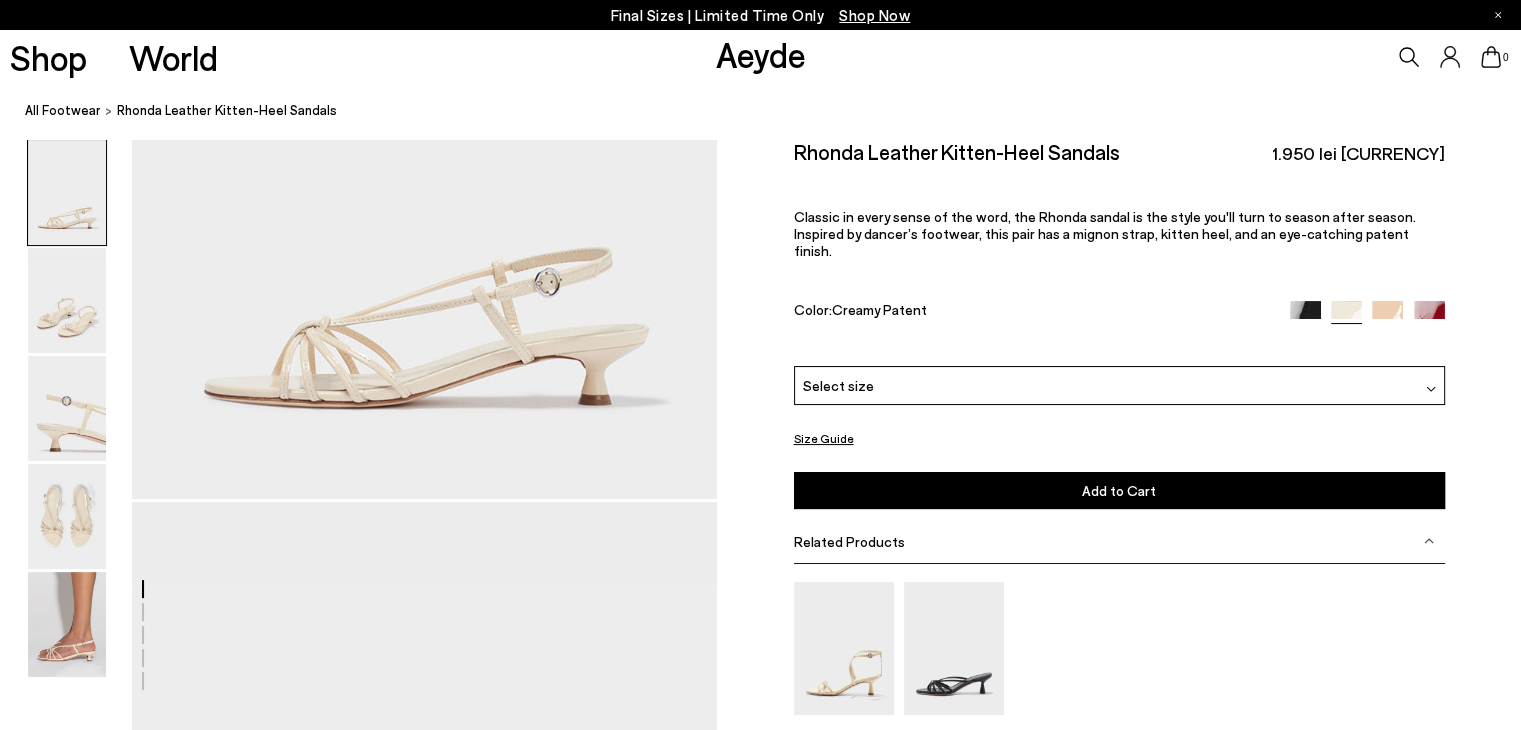 scroll, scrollTop: 240, scrollLeft: 0, axis: vertical 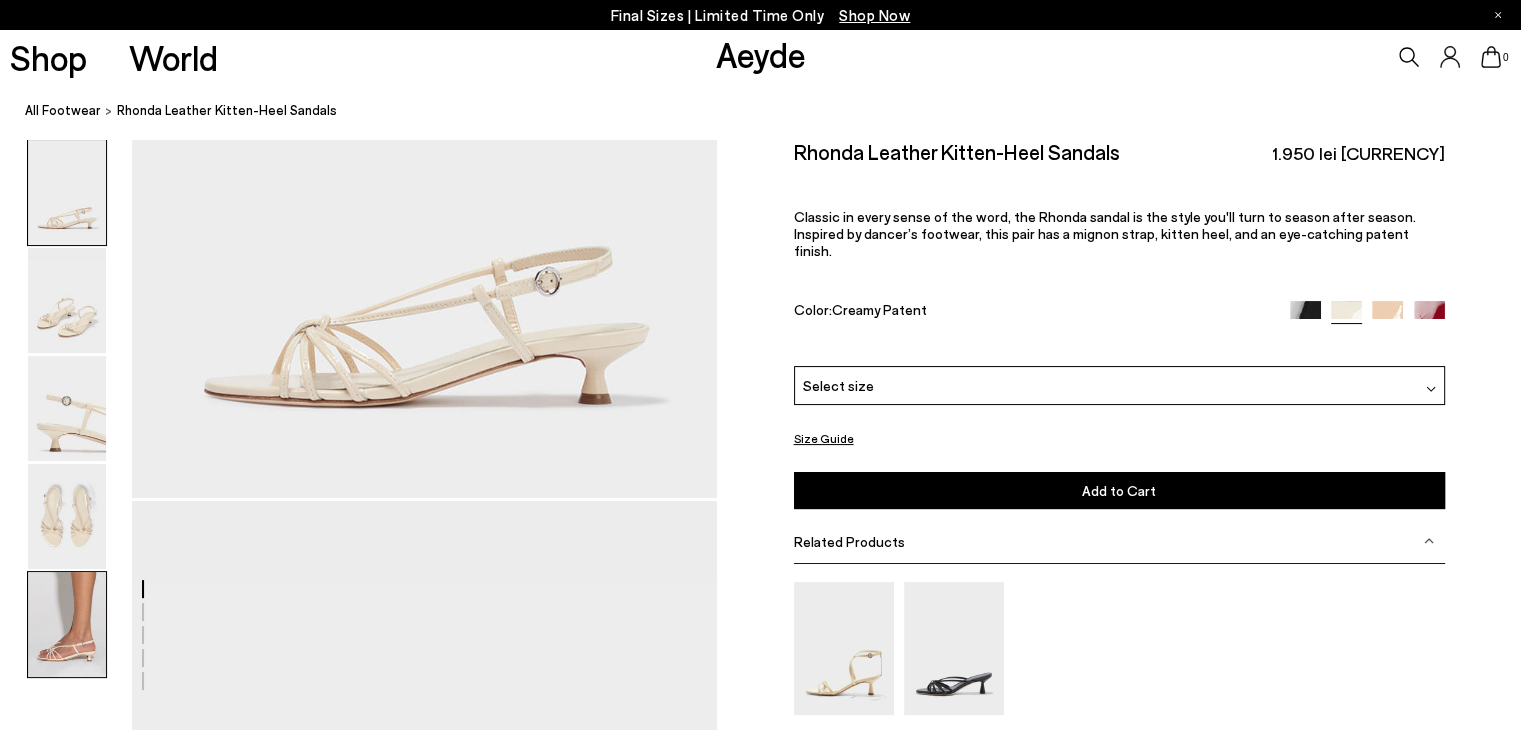 click at bounding box center (67, 624) 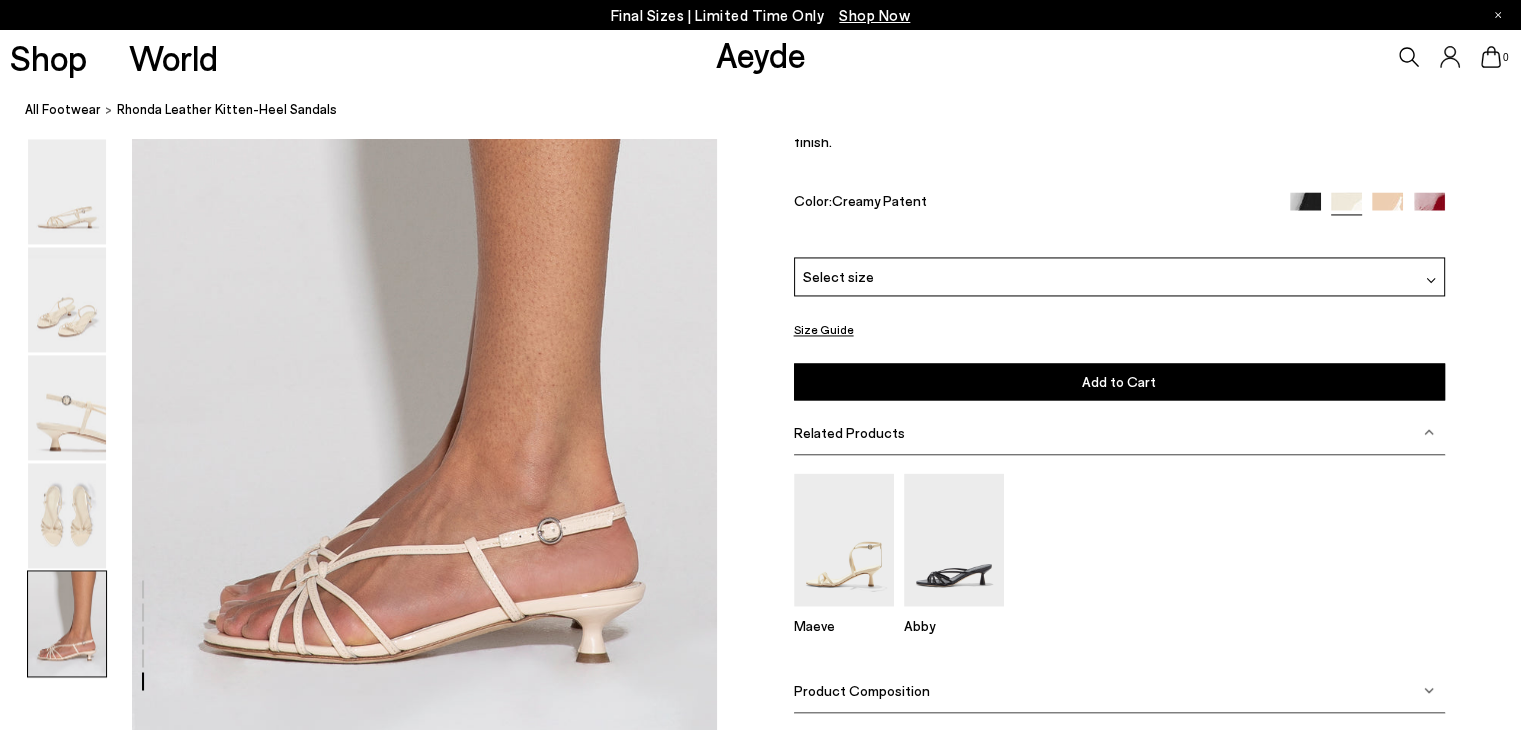 scroll, scrollTop: 3095, scrollLeft: 0, axis: vertical 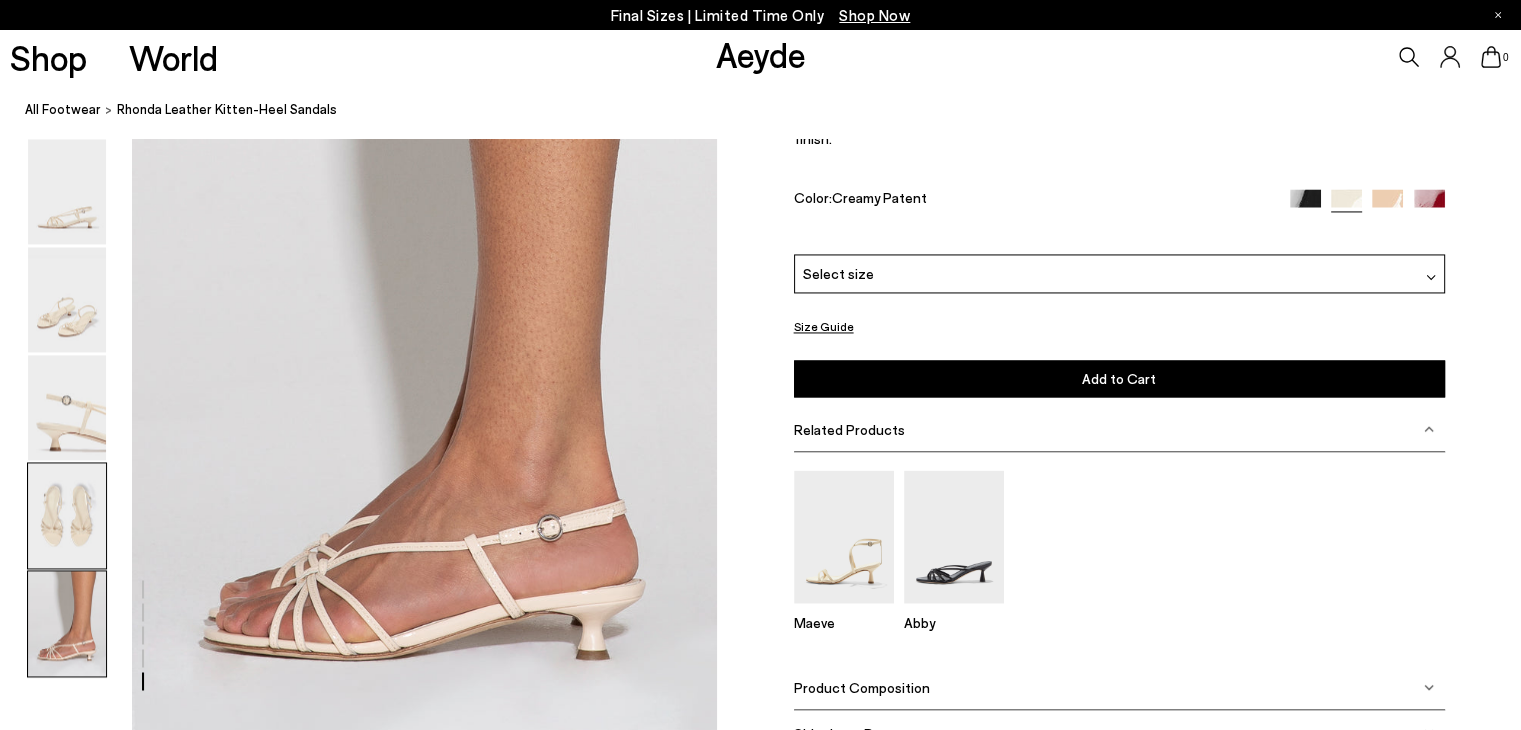 click at bounding box center [67, 516] 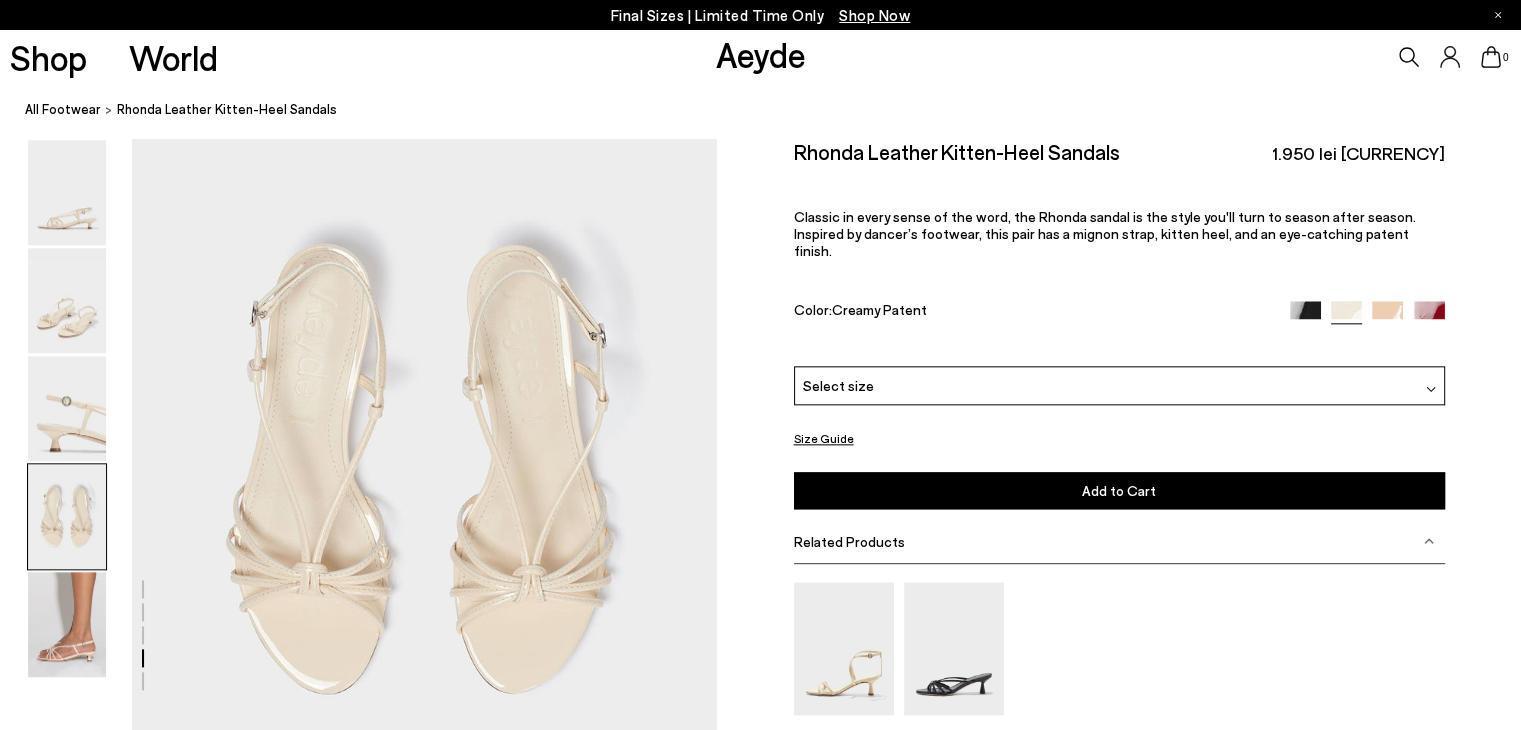 scroll, scrollTop: 2174, scrollLeft: 0, axis: vertical 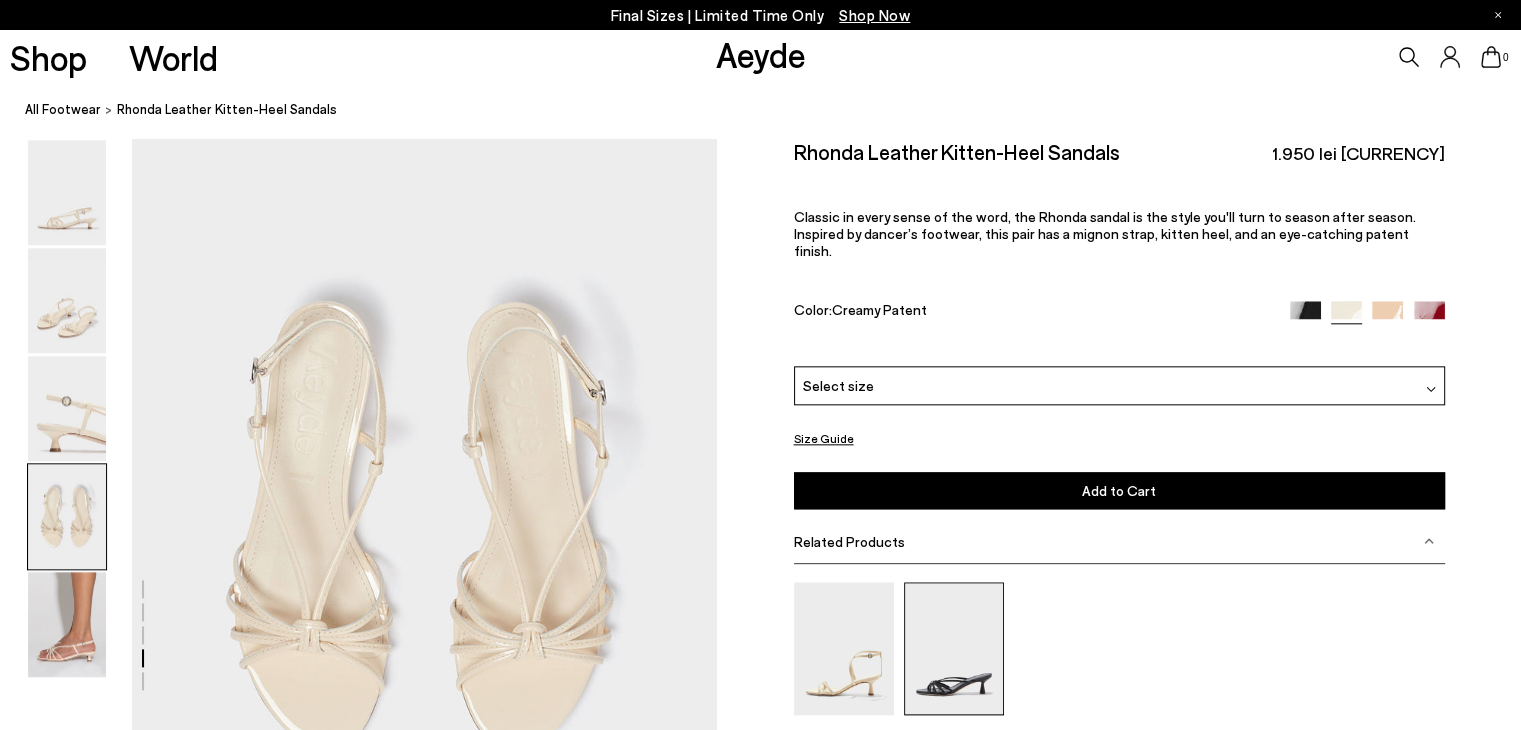 click at bounding box center (954, 648) 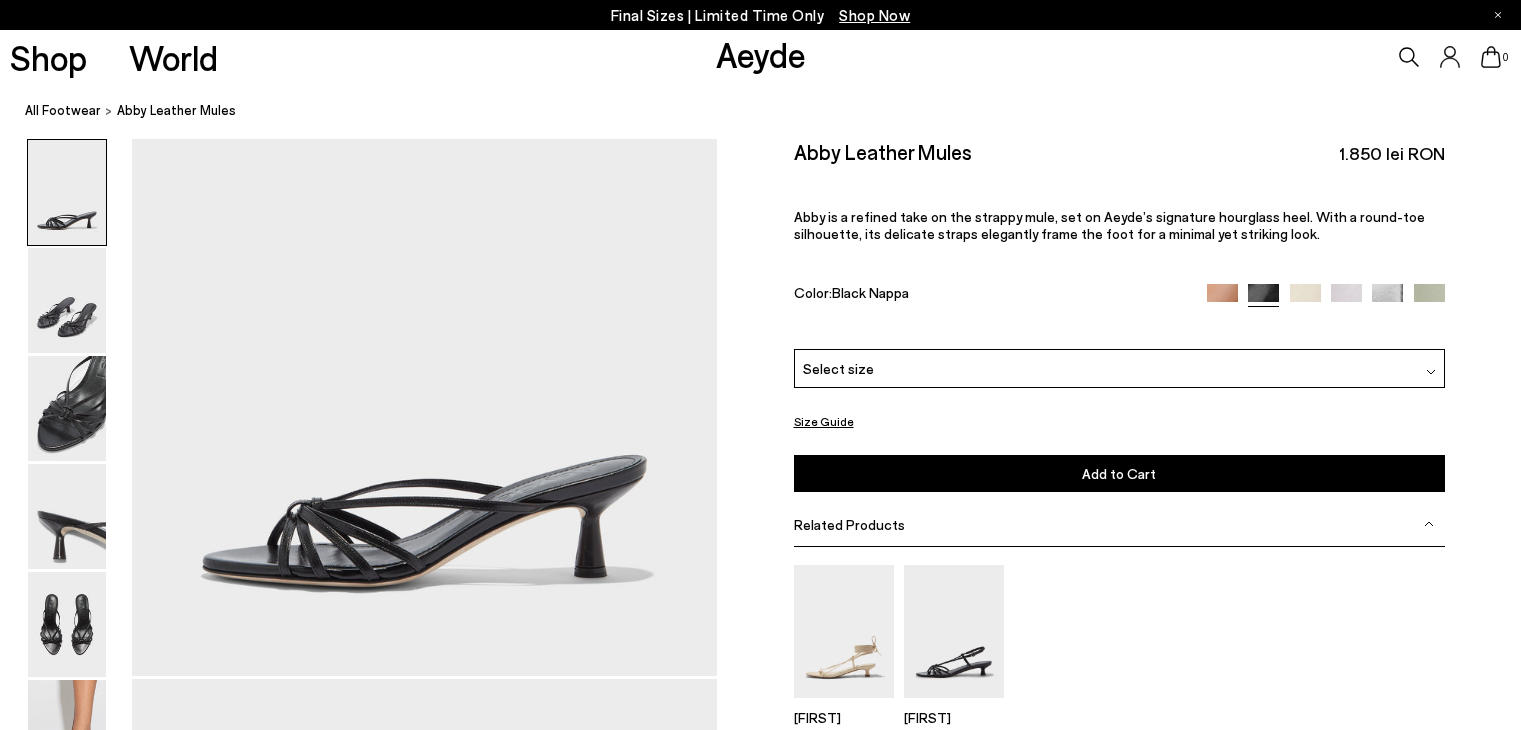scroll, scrollTop: 0, scrollLeft: 0, axis: both 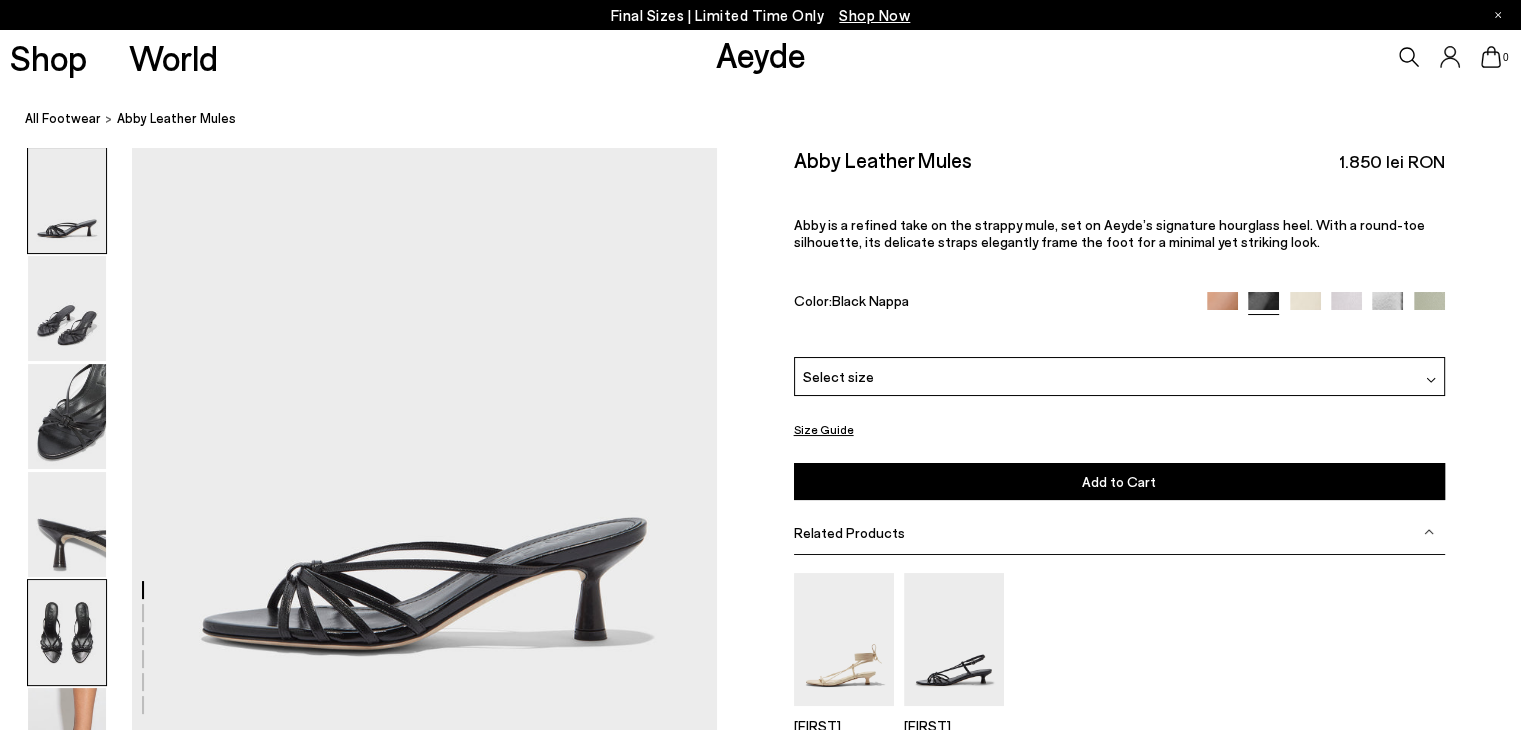 click at bounding box center [67, 632] 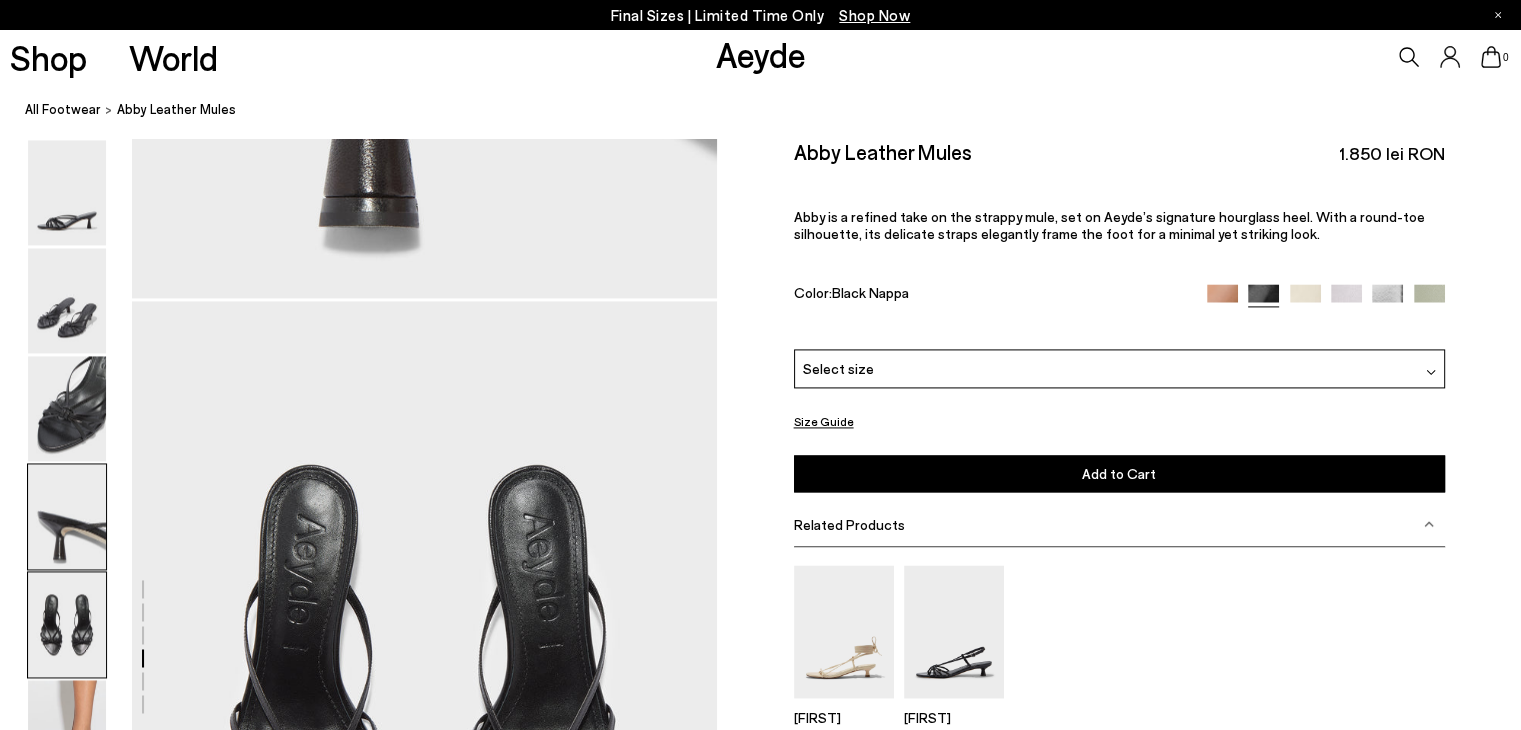 scroll, scrollTop: 2958, scrollLeft: 0, axis: vertical 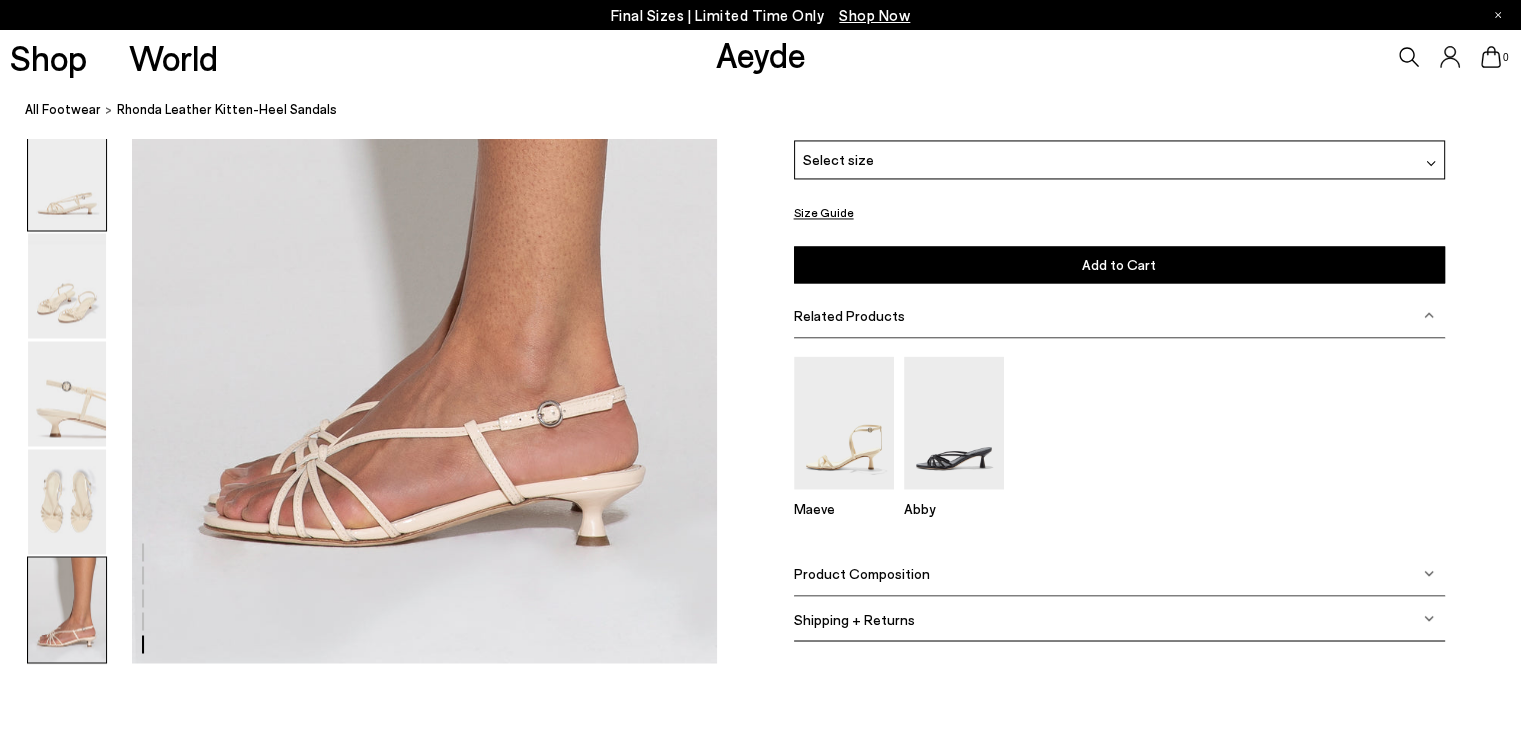 click at bounding box center [67, 178] 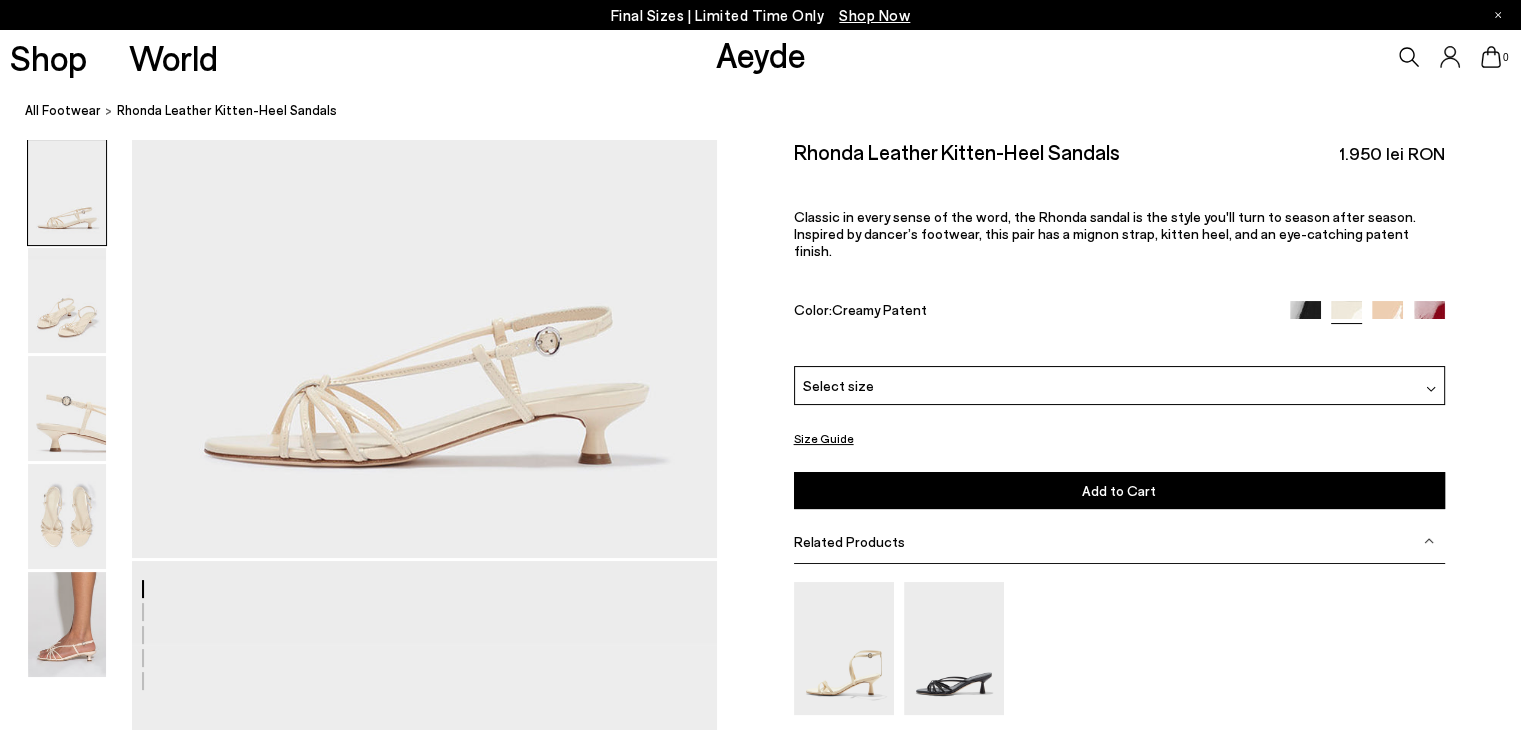scroll, scrollTop: 0, scrollLeft: 0, axis: both 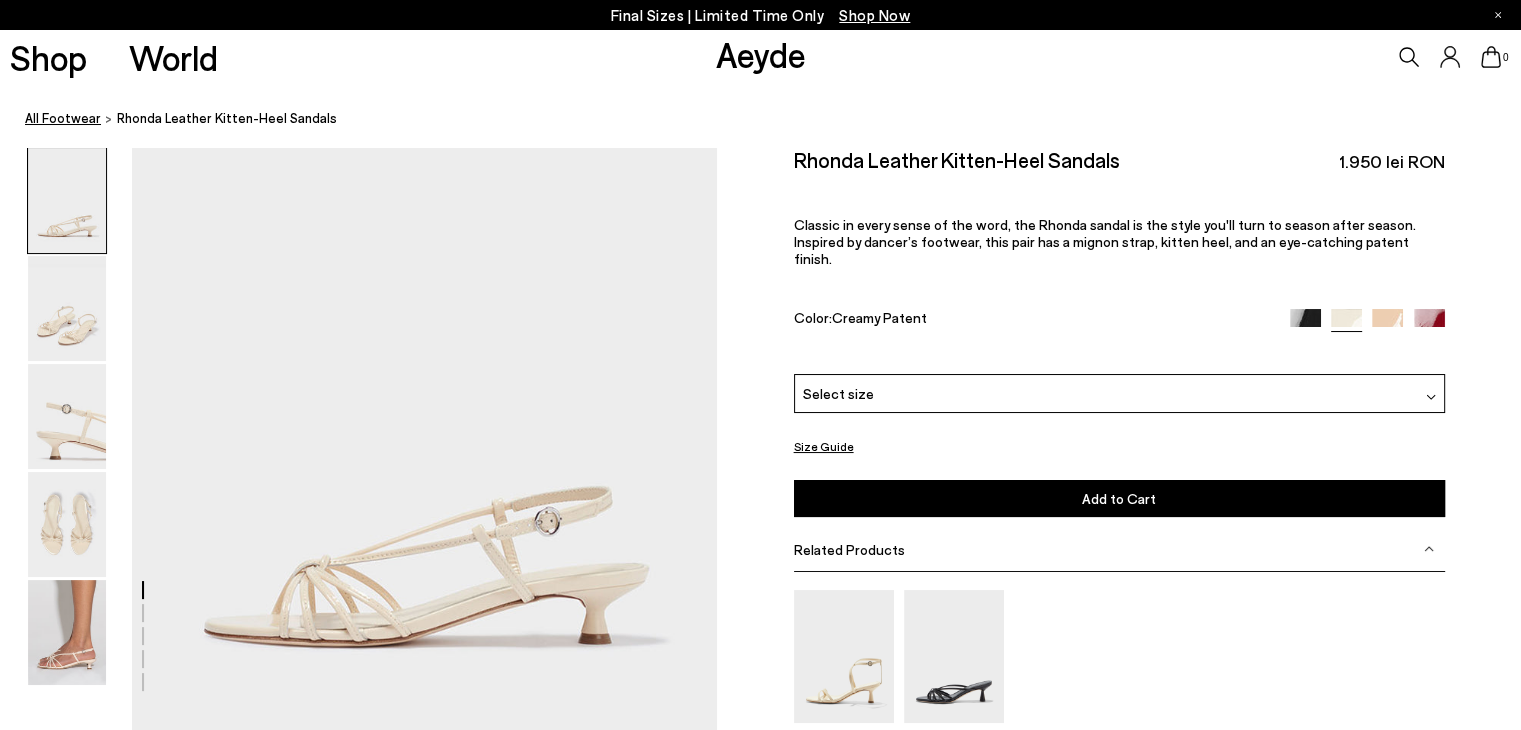 click on "All Footwear" at bounding box center [63, 118] 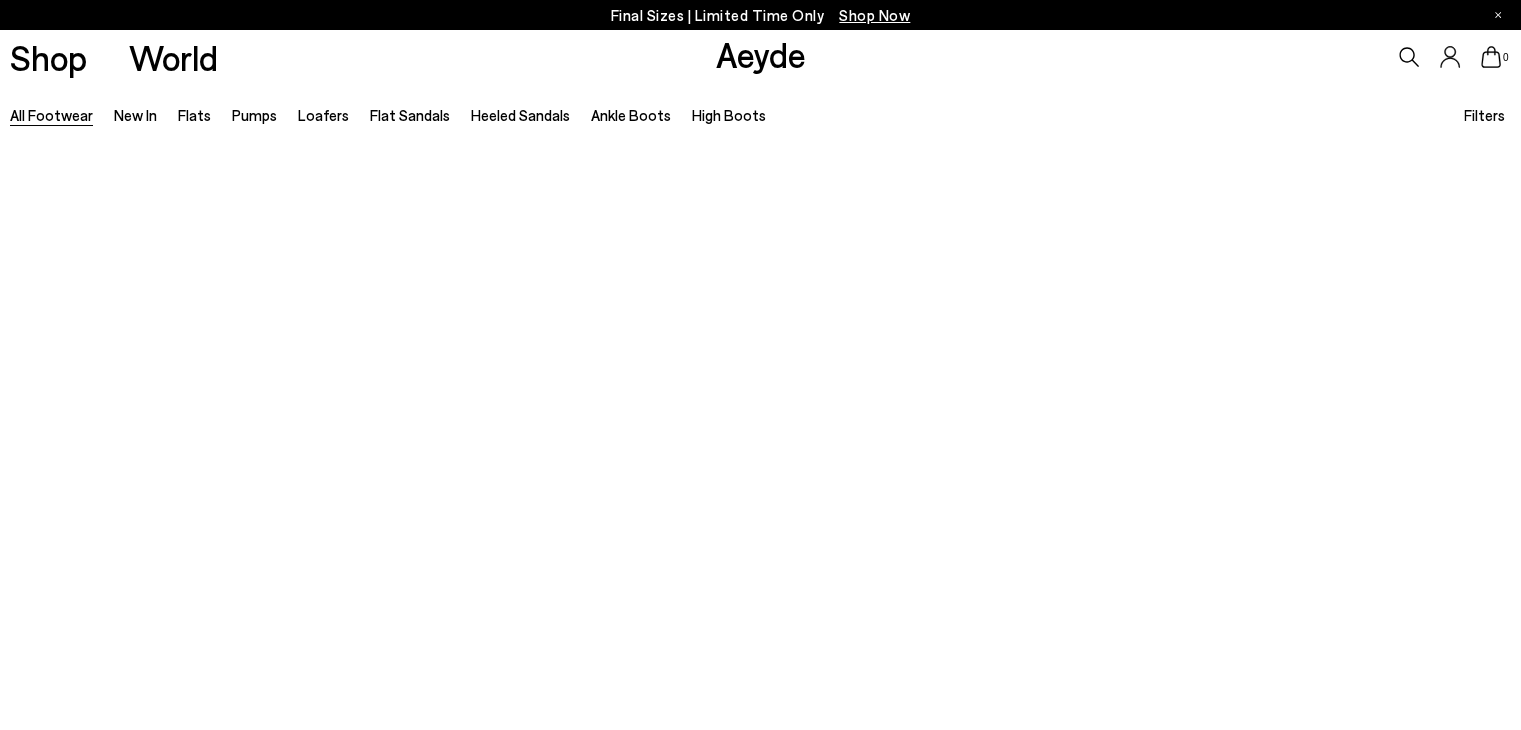 type 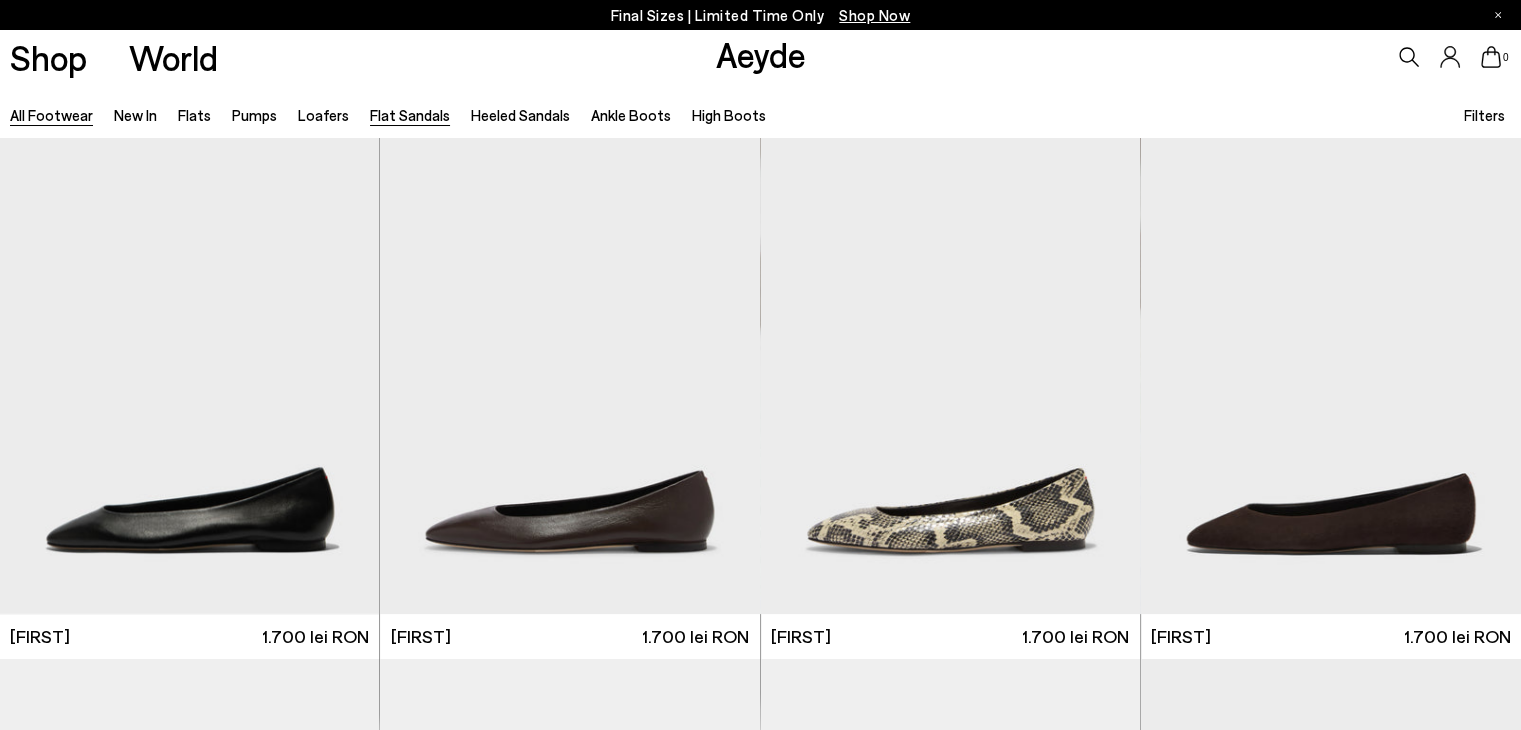 click on "Flat Sandals" at bounding box center (410, 115) 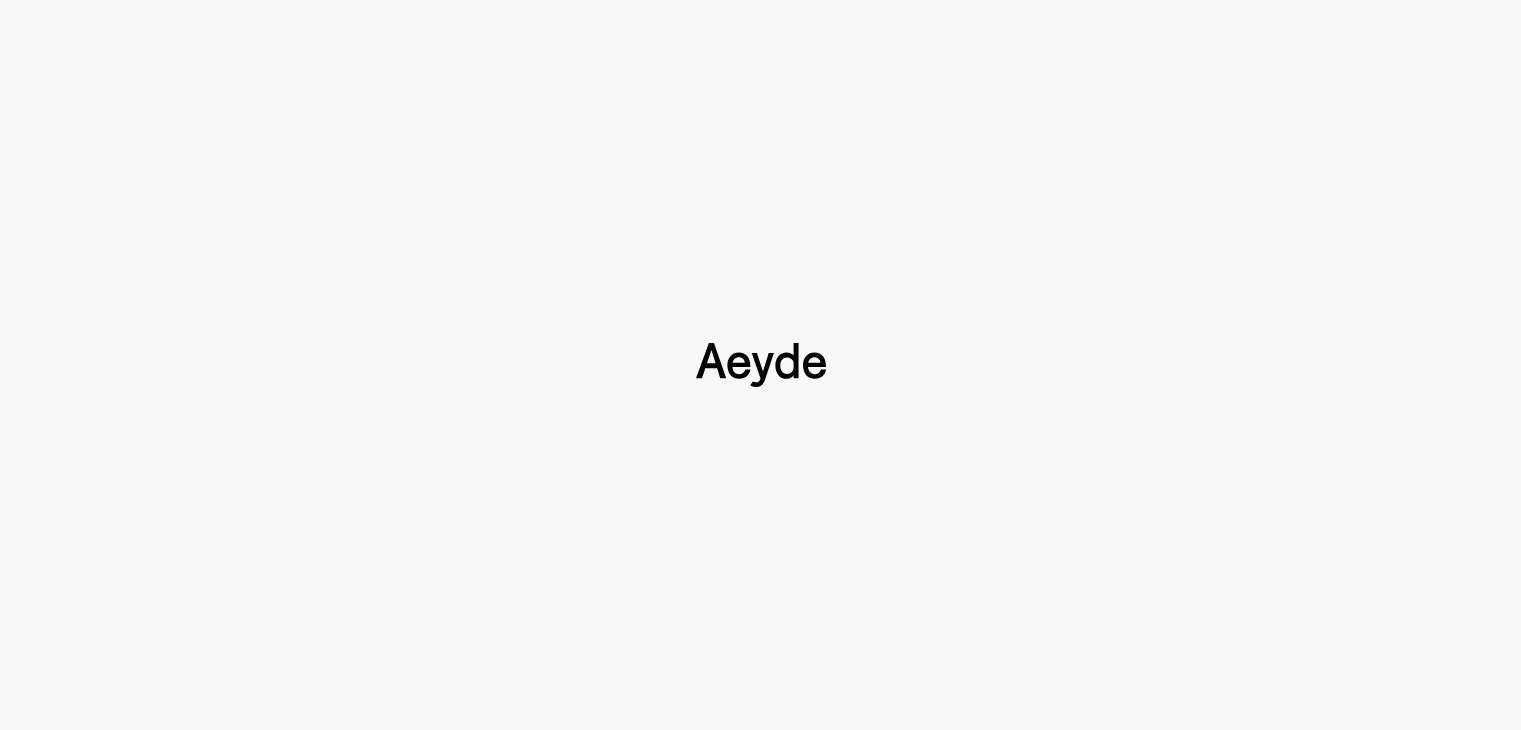 type 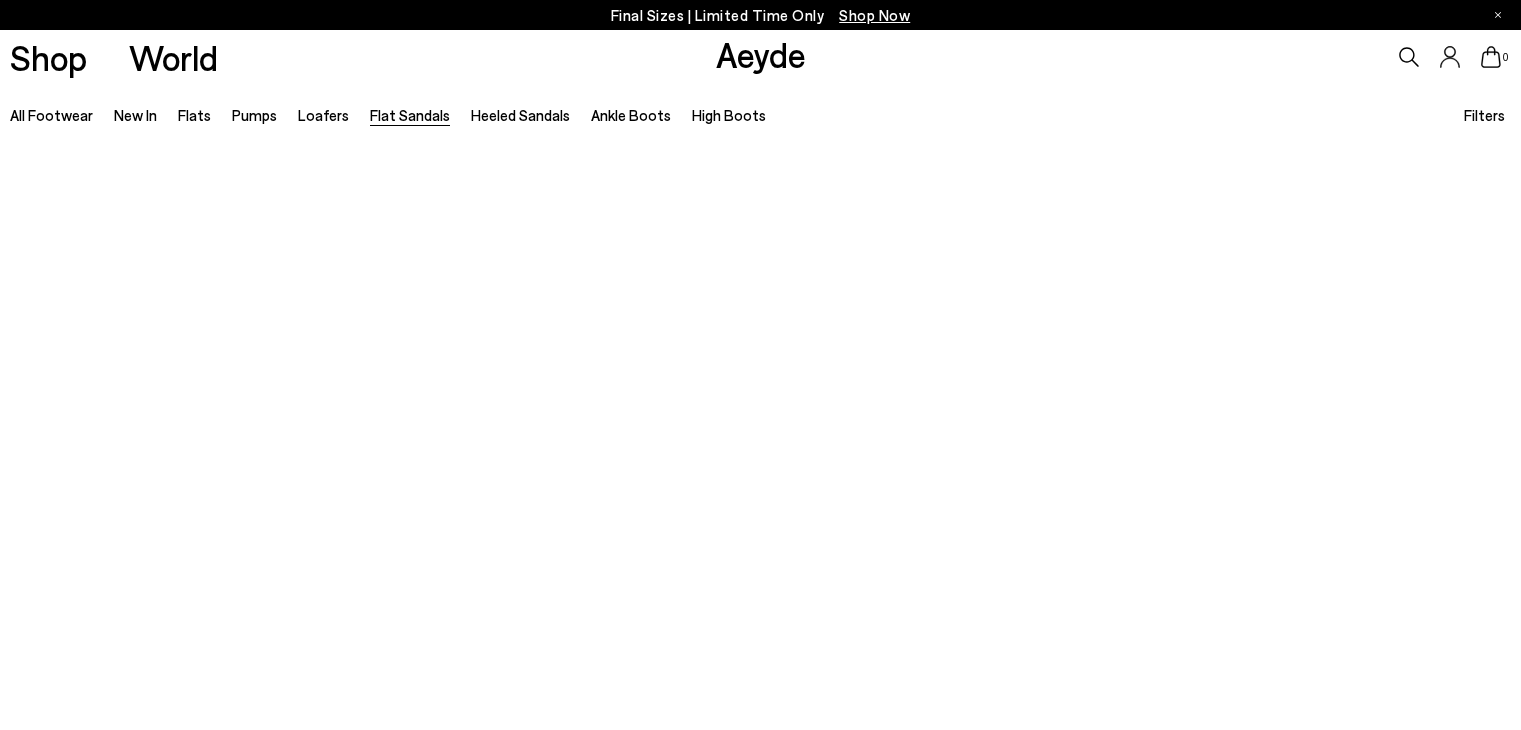 scroll, scrollTop: 0, scrollLeft: 0, axis: both 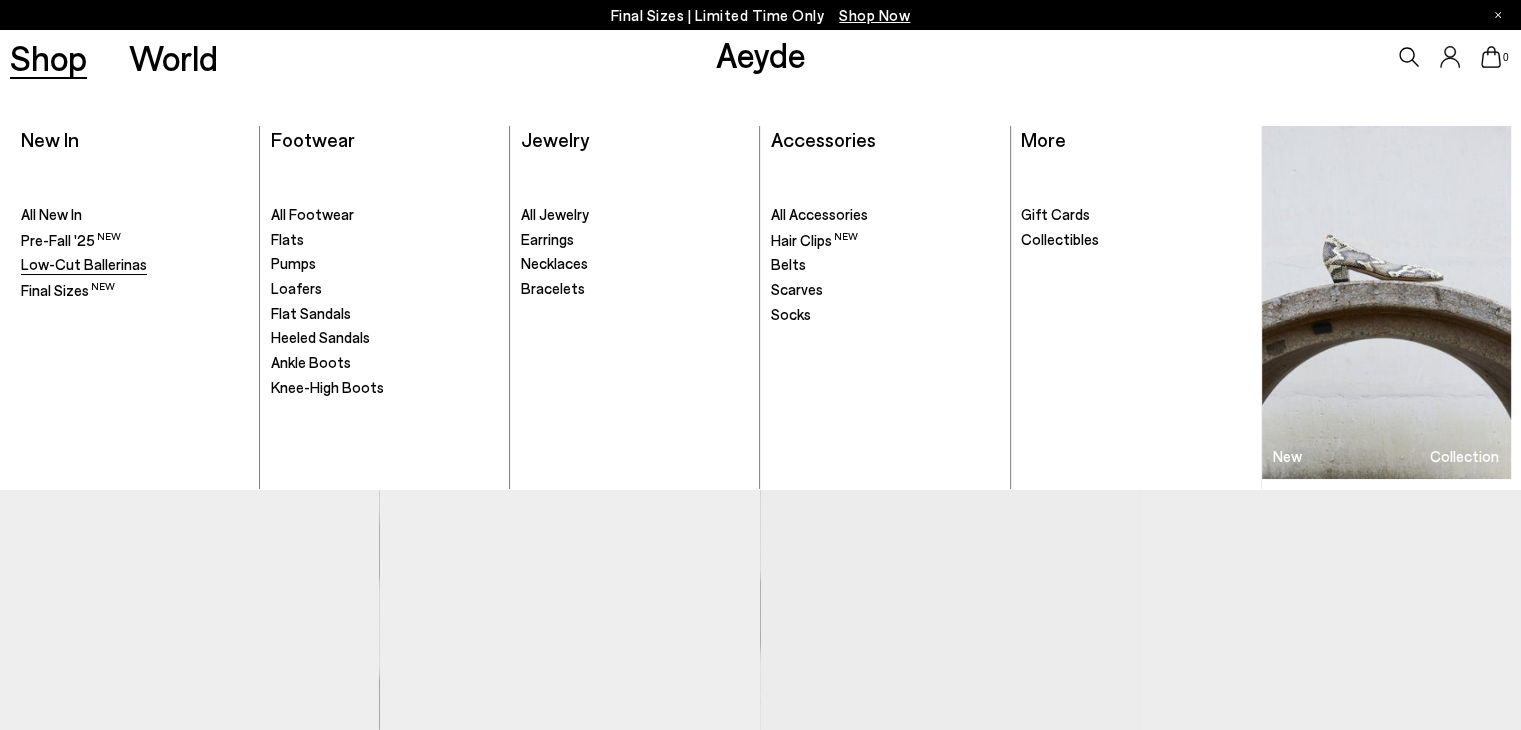 click on "Low-Cut Ballerinas" at bounding box center [84, 264] 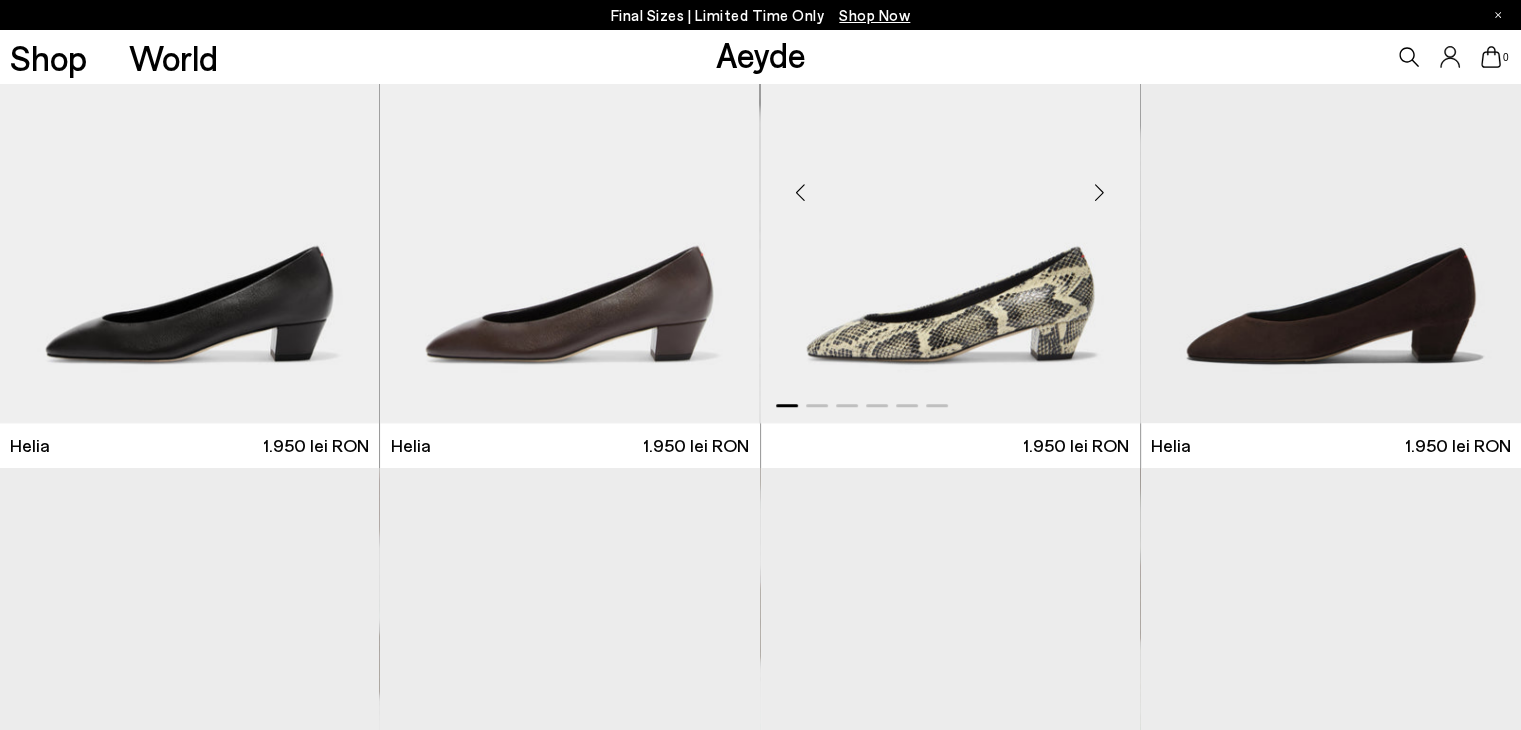 scroll, scrollTop: 1400, scrollLeft: 0, axis: vertical 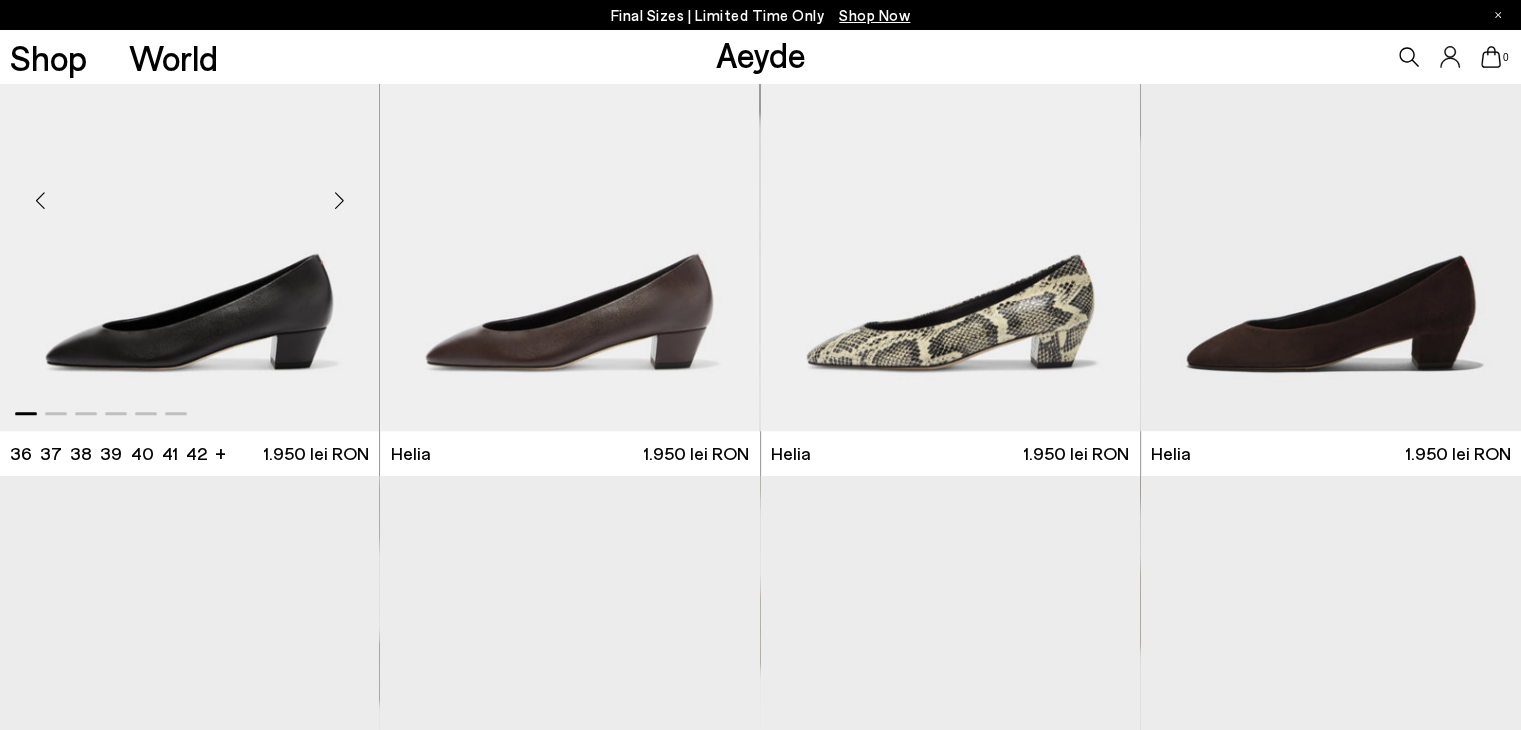click at bounding box center [189, 192] 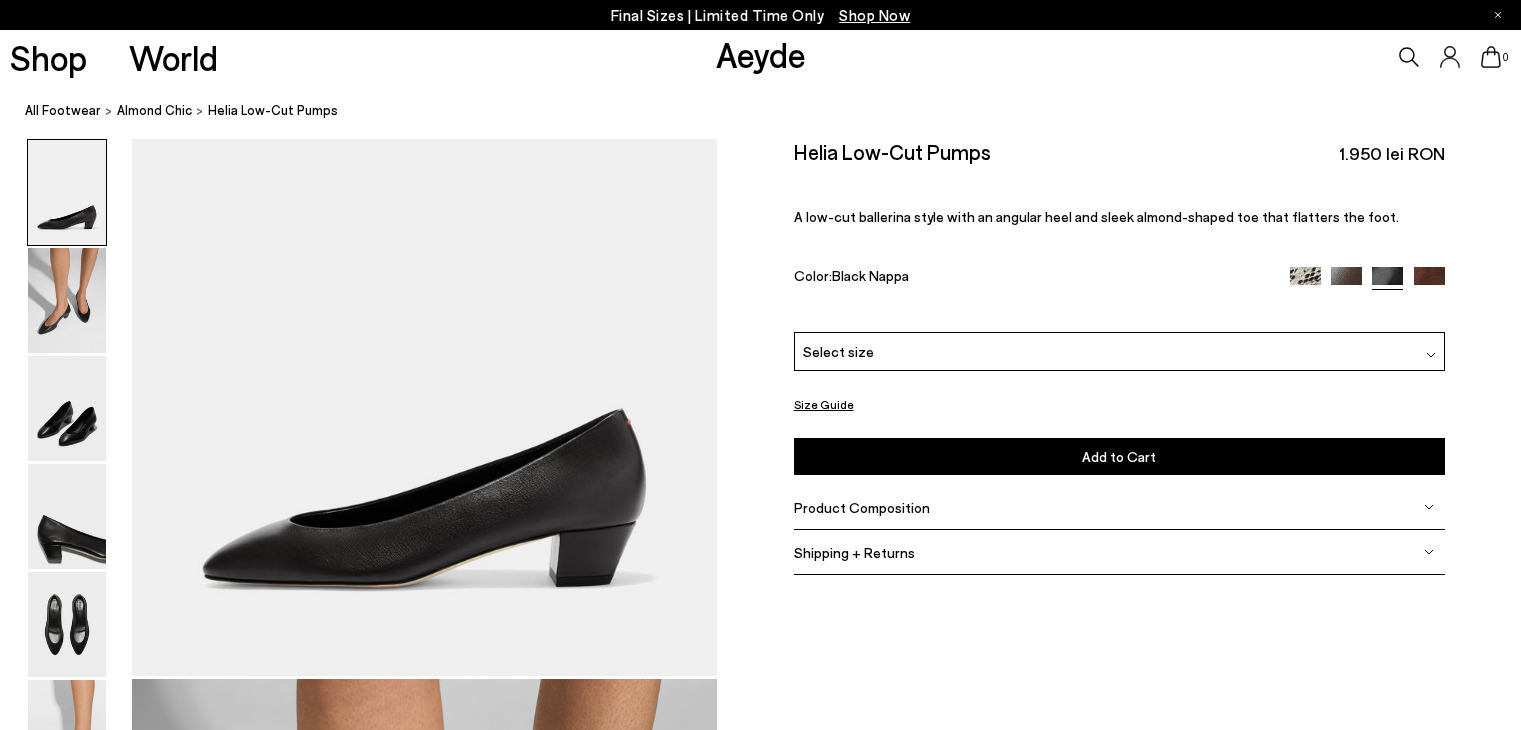 scroll, scrollTop: 0, scrollLeft: 0, axis: both 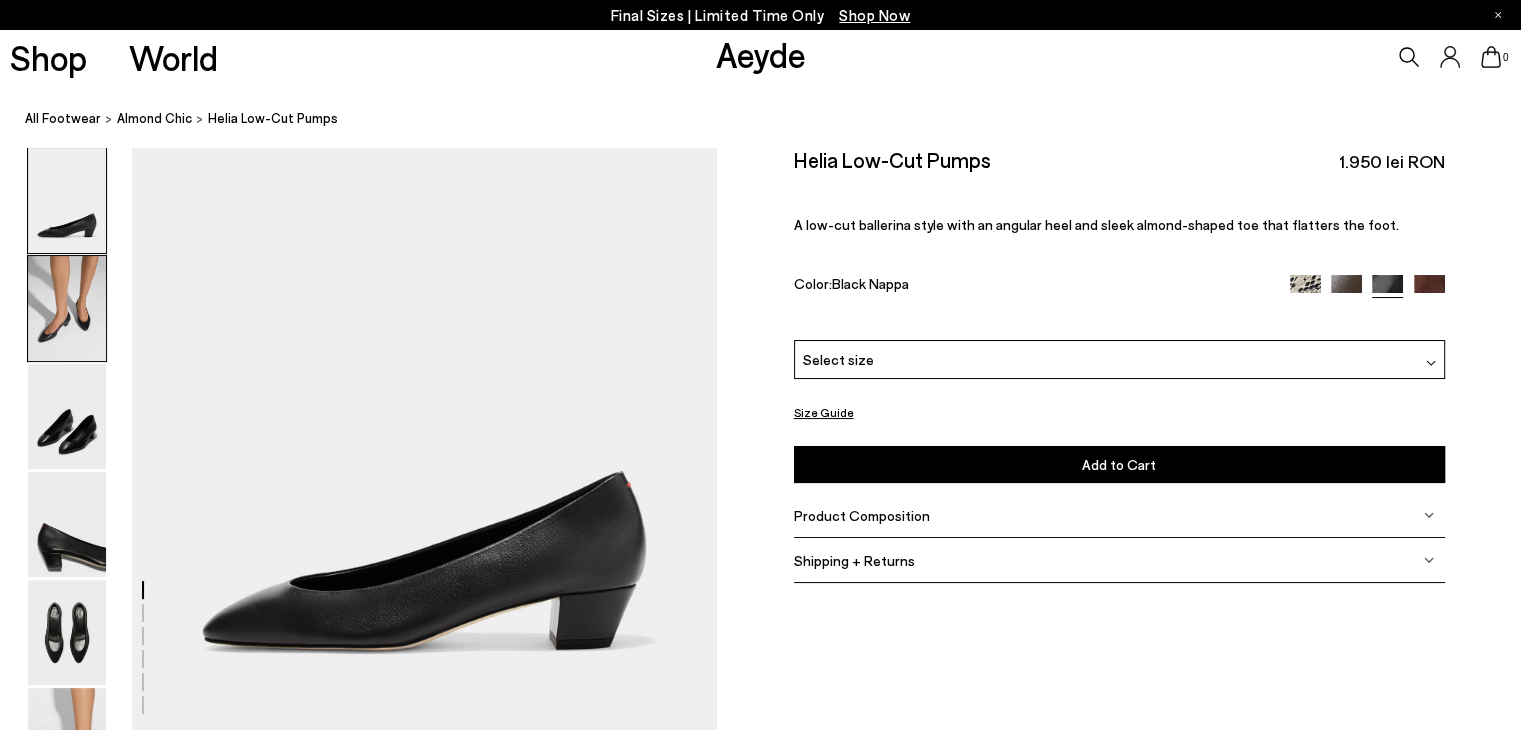click at bounding box center (67, 308) 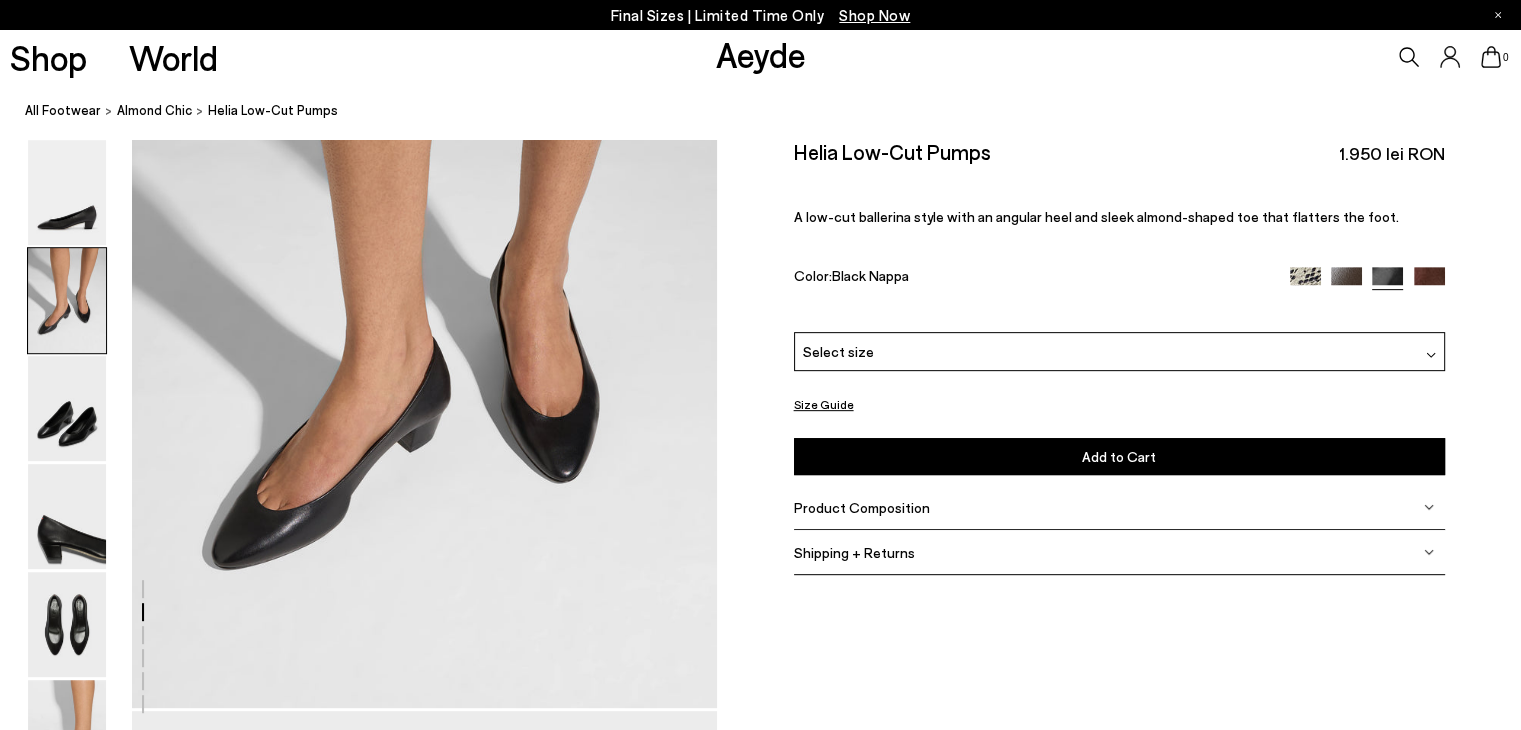 scroll, scrollTop: 828, scrollLeft: 0, axis: vertical 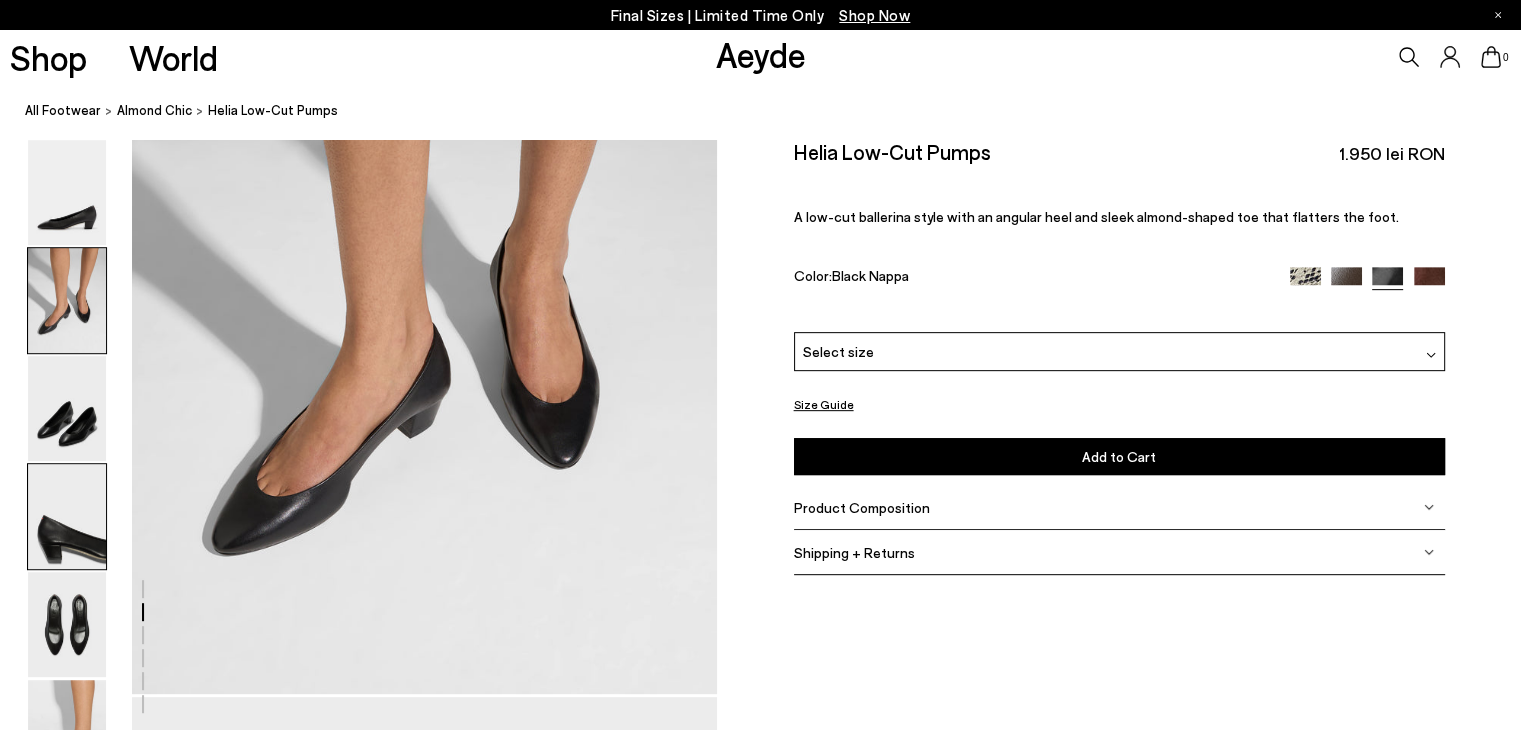 click at bounding box center (67, 516) 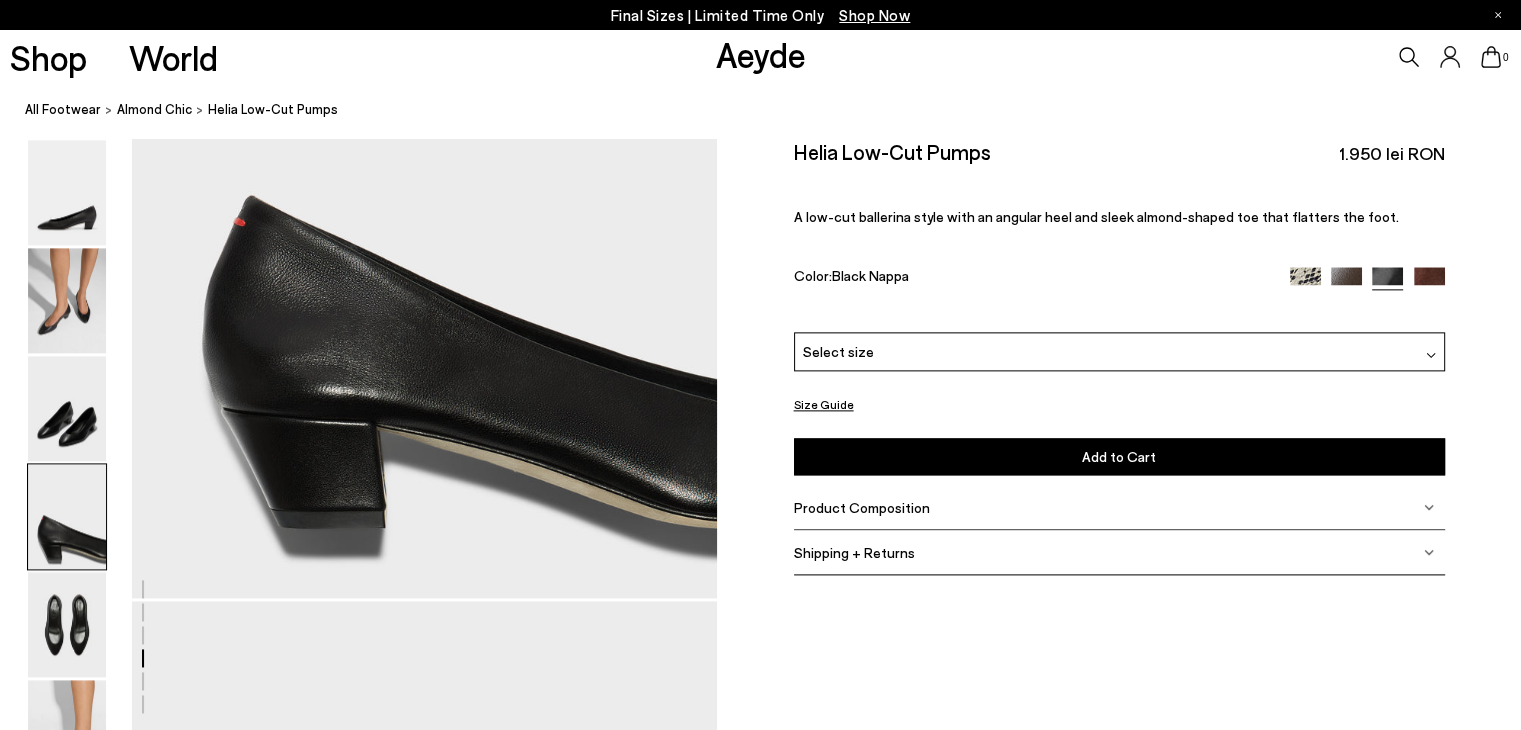 scroll, scrollTop: 2492, scrollLeft: 0, axis: vertical 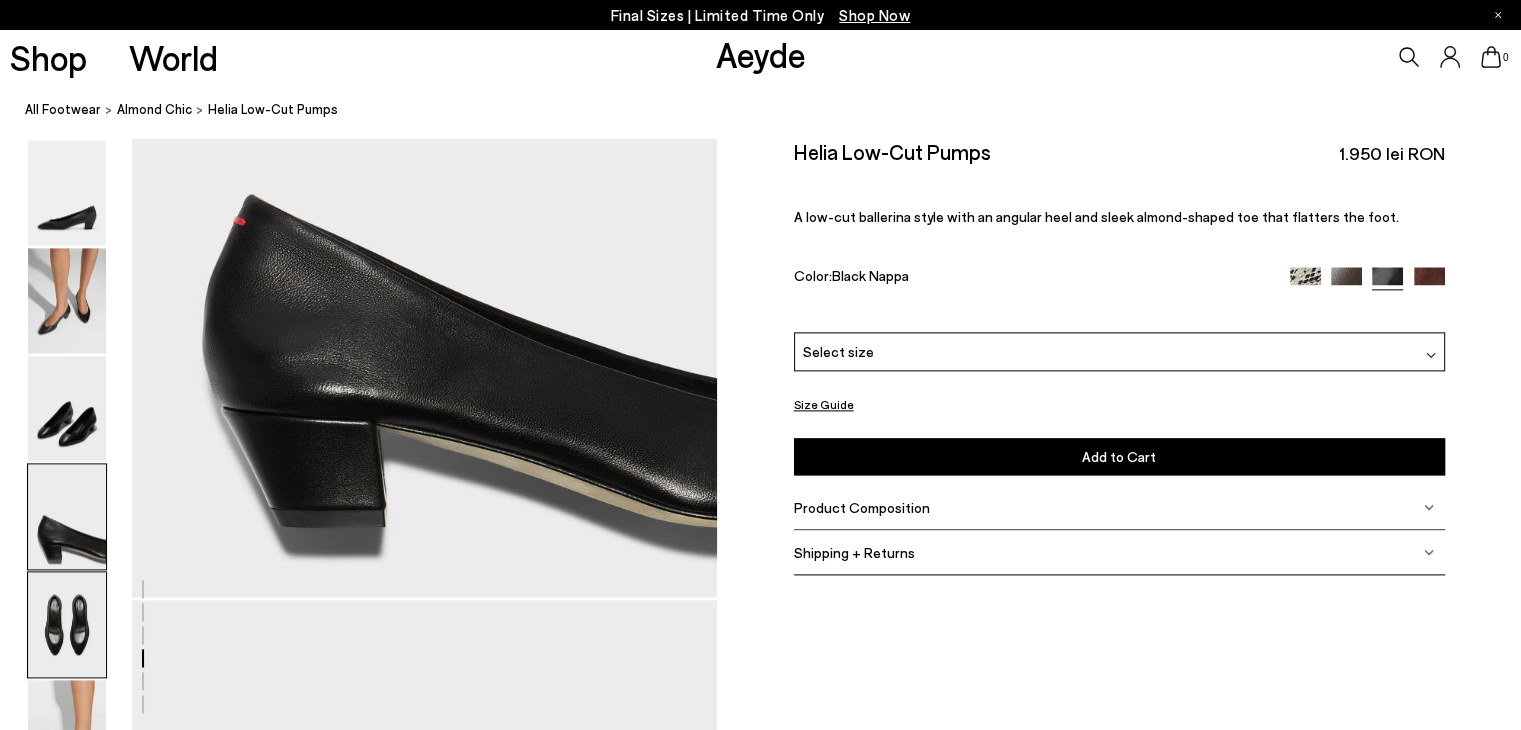 click at bounding box center (67, 624) 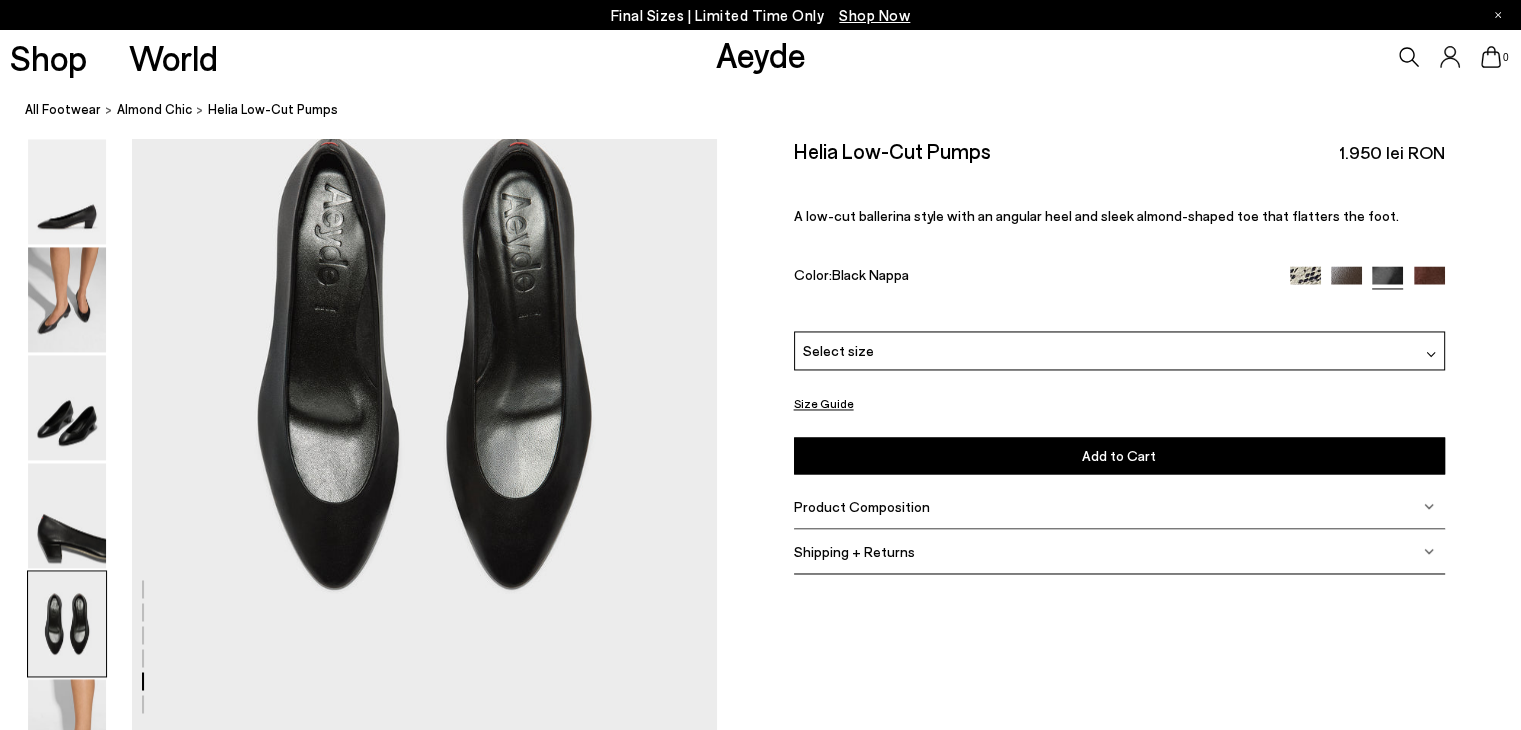 scroll, scrollTop: 3129, scrollLeft: 0, axis: vertical 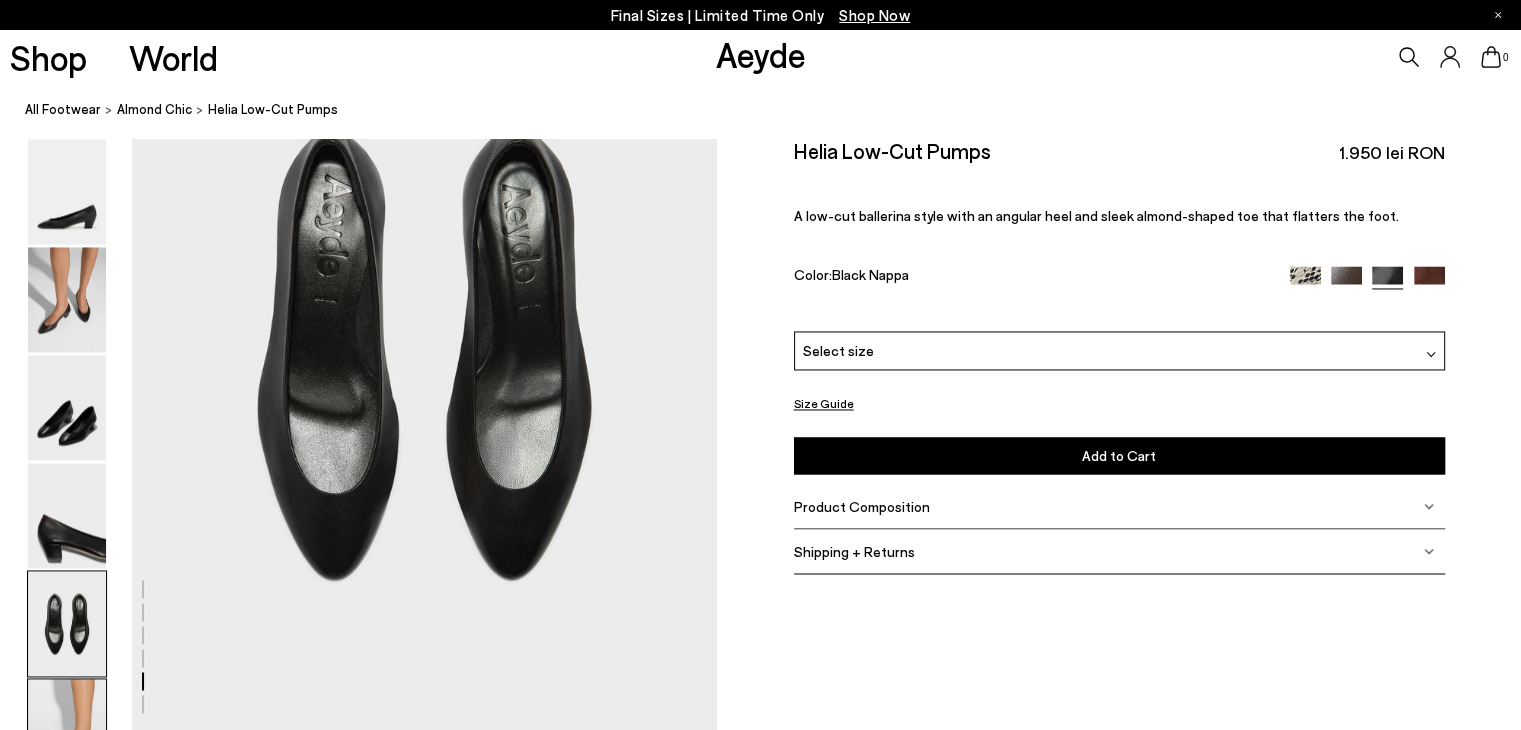 click at bounding box center [67, 732] 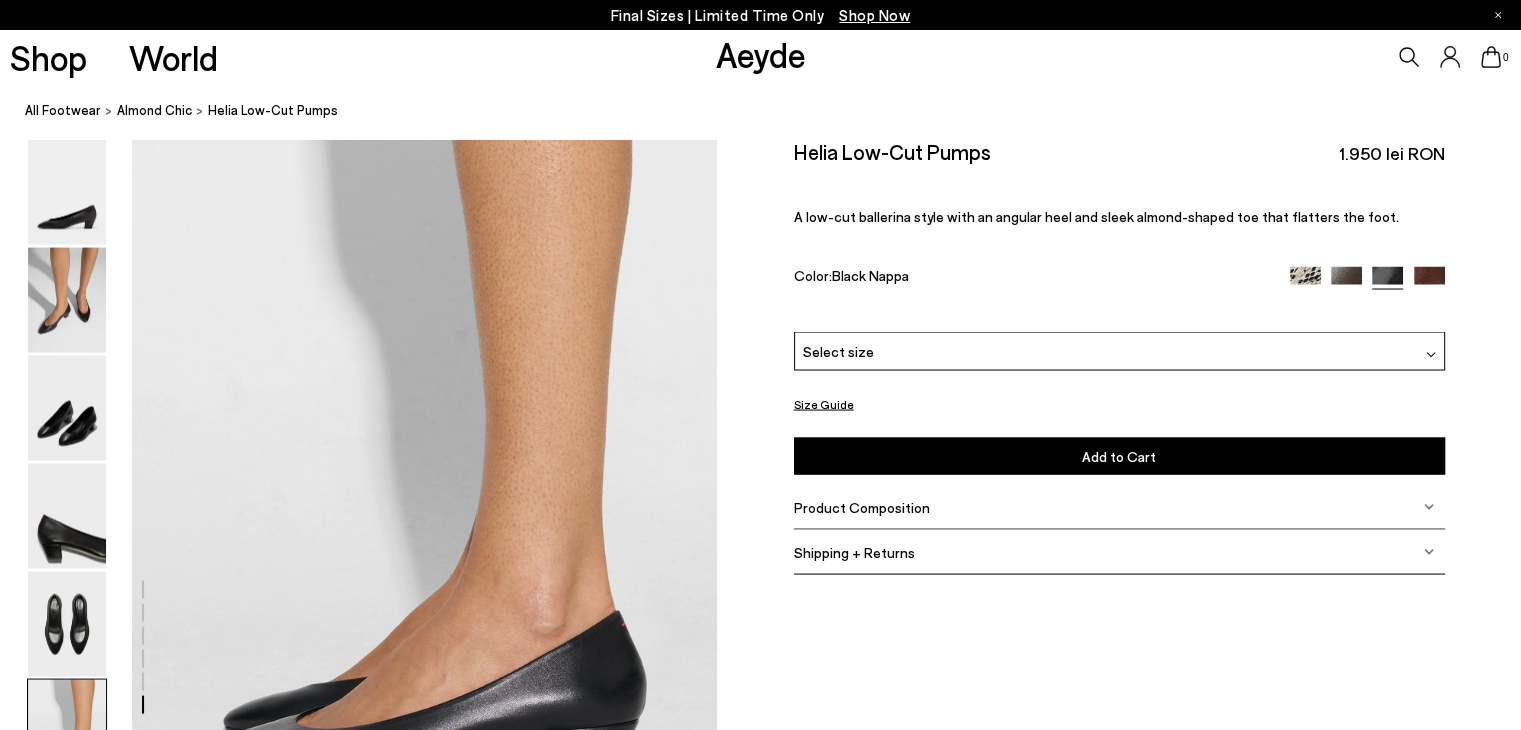 scroll, scrollTop: 3878, scrollLeft: 0, axis: vertical 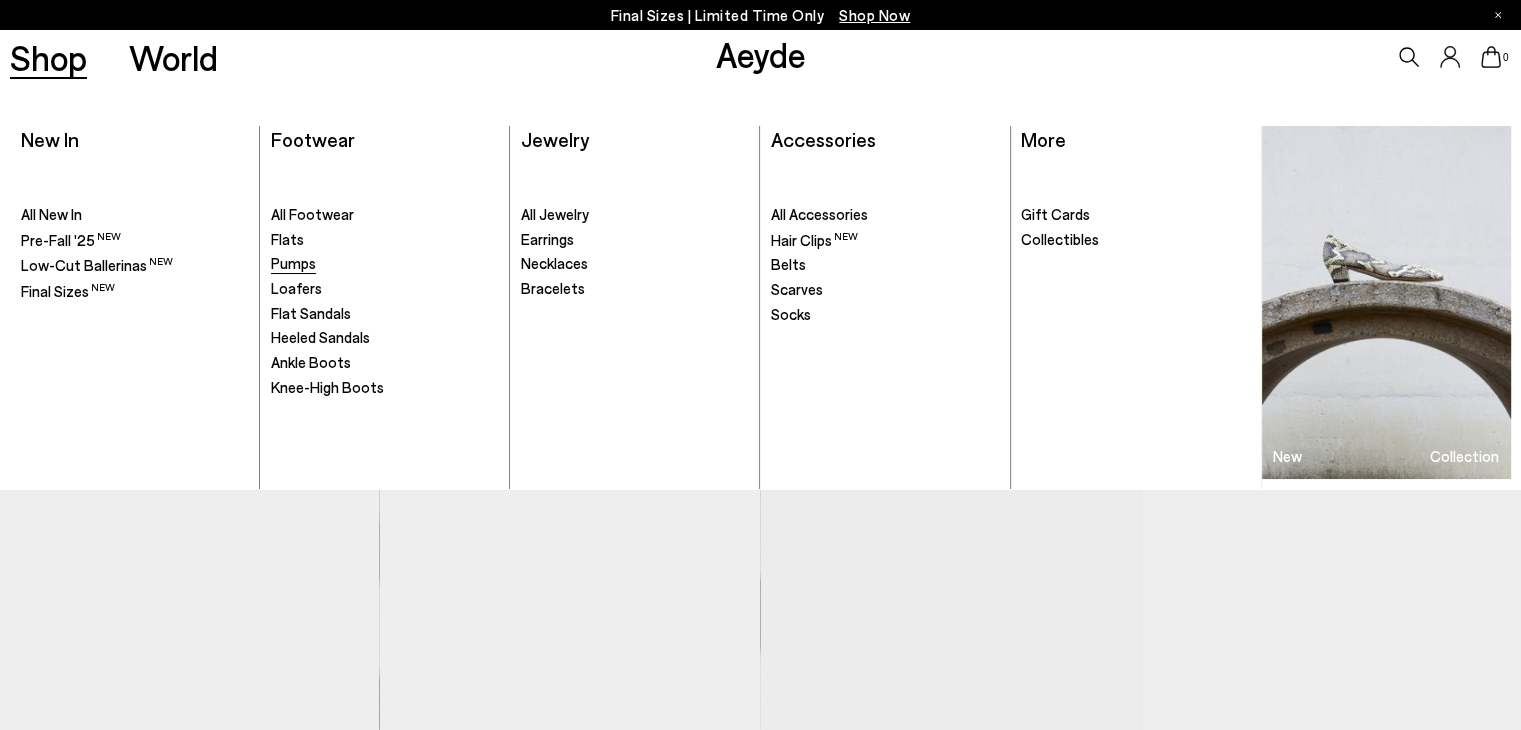 click on "Pumps" at bounding box center (293, 263) 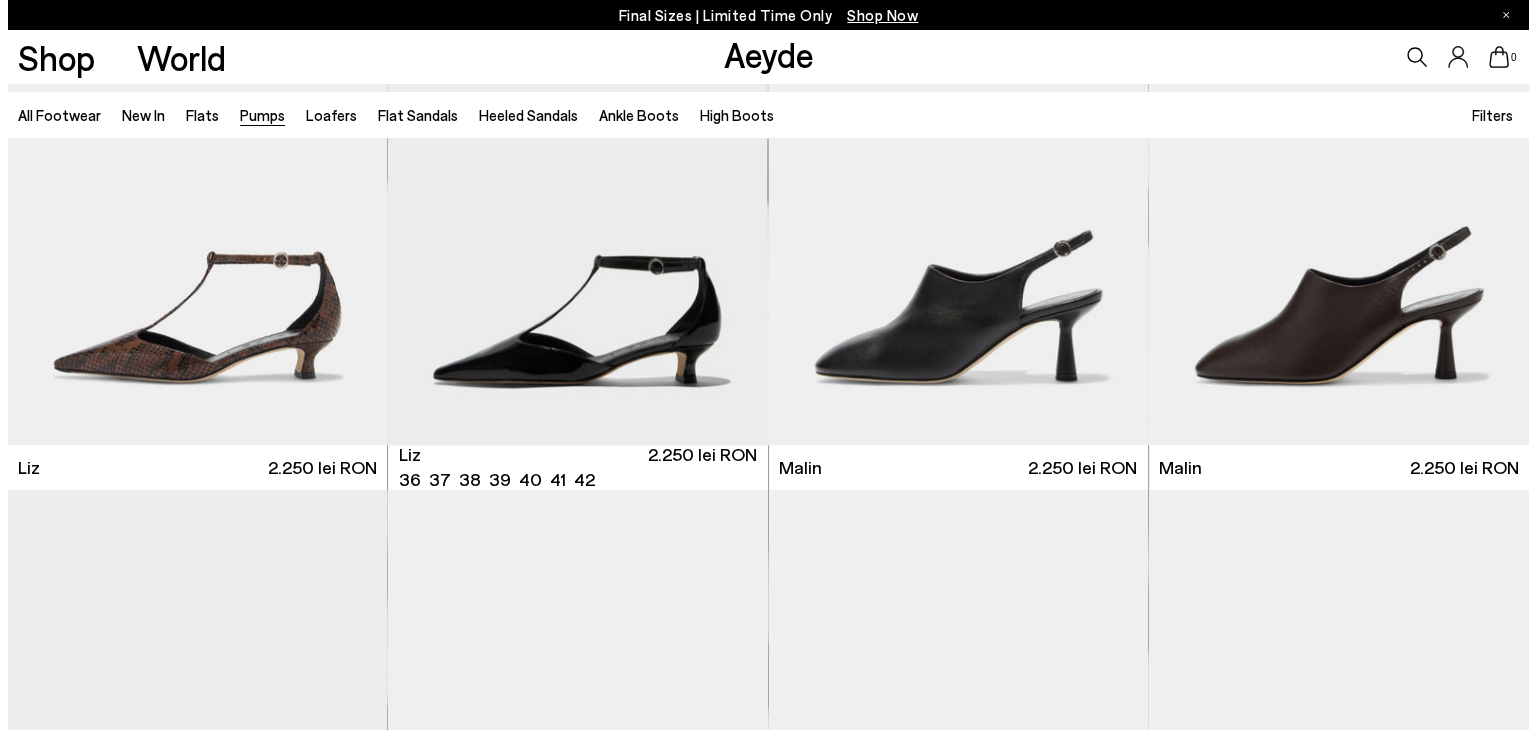 scroll, scrollTop: 692, scrollLeft: 0, axis: vertical 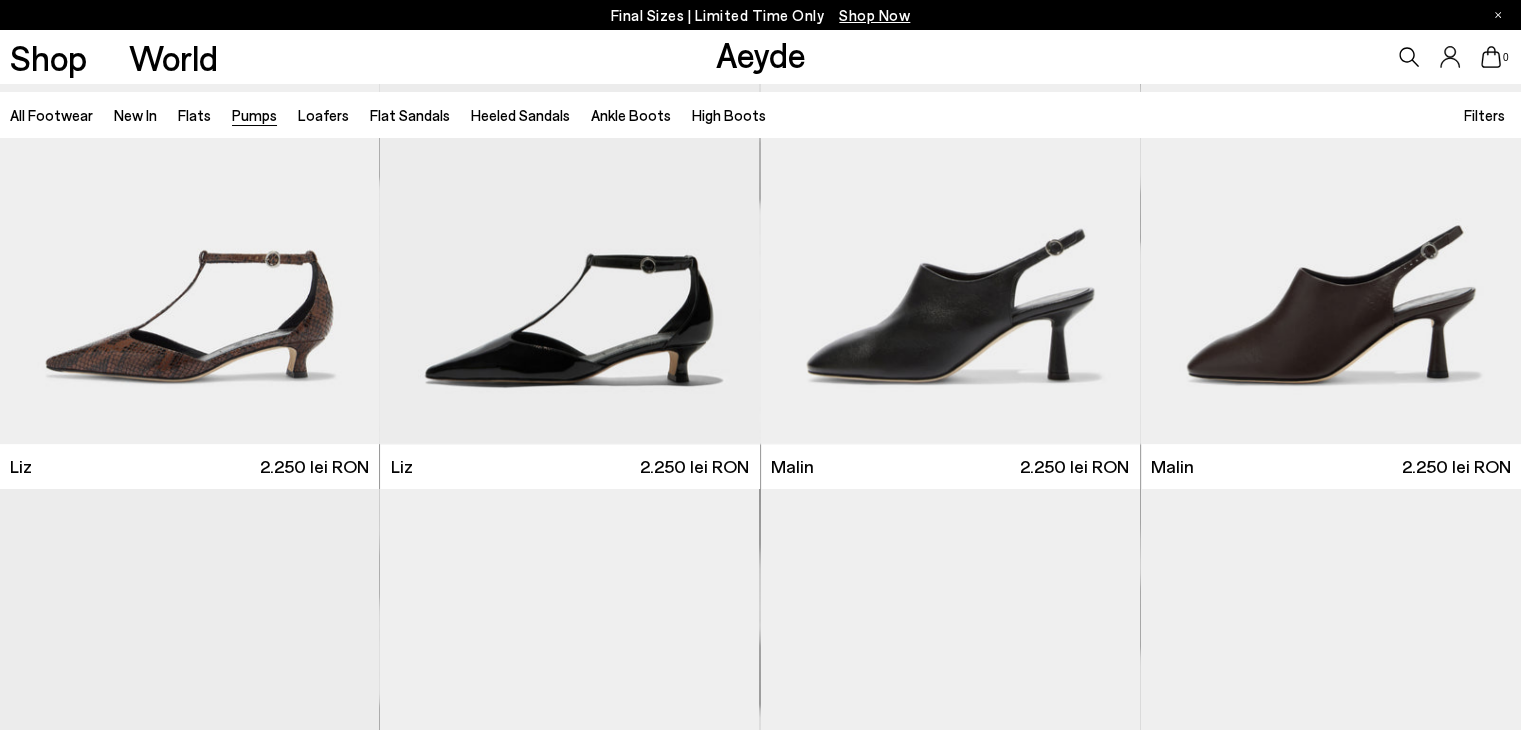 click on "Filters" at bounding box center [1484, 115] 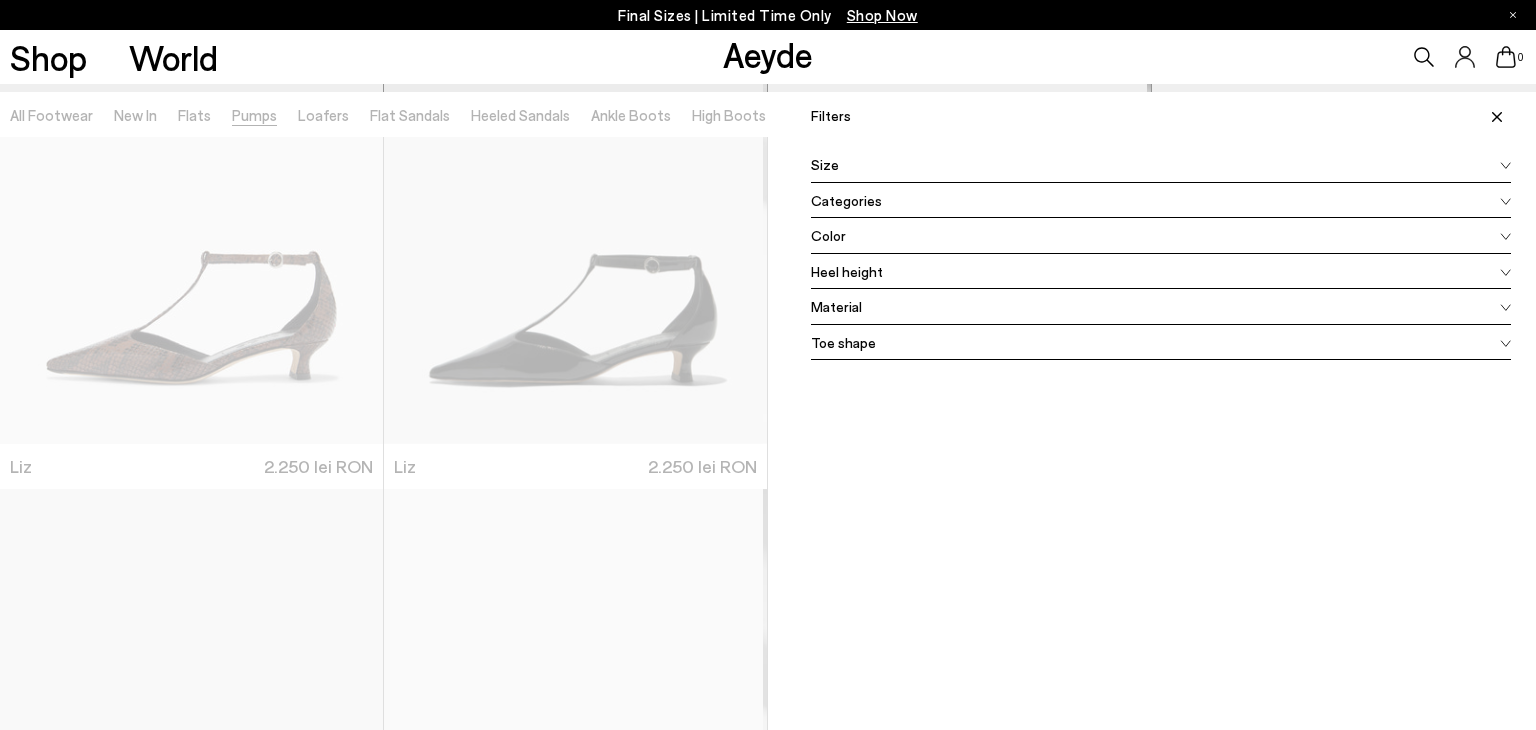 click on "Material" at bounding box center [836, 306] 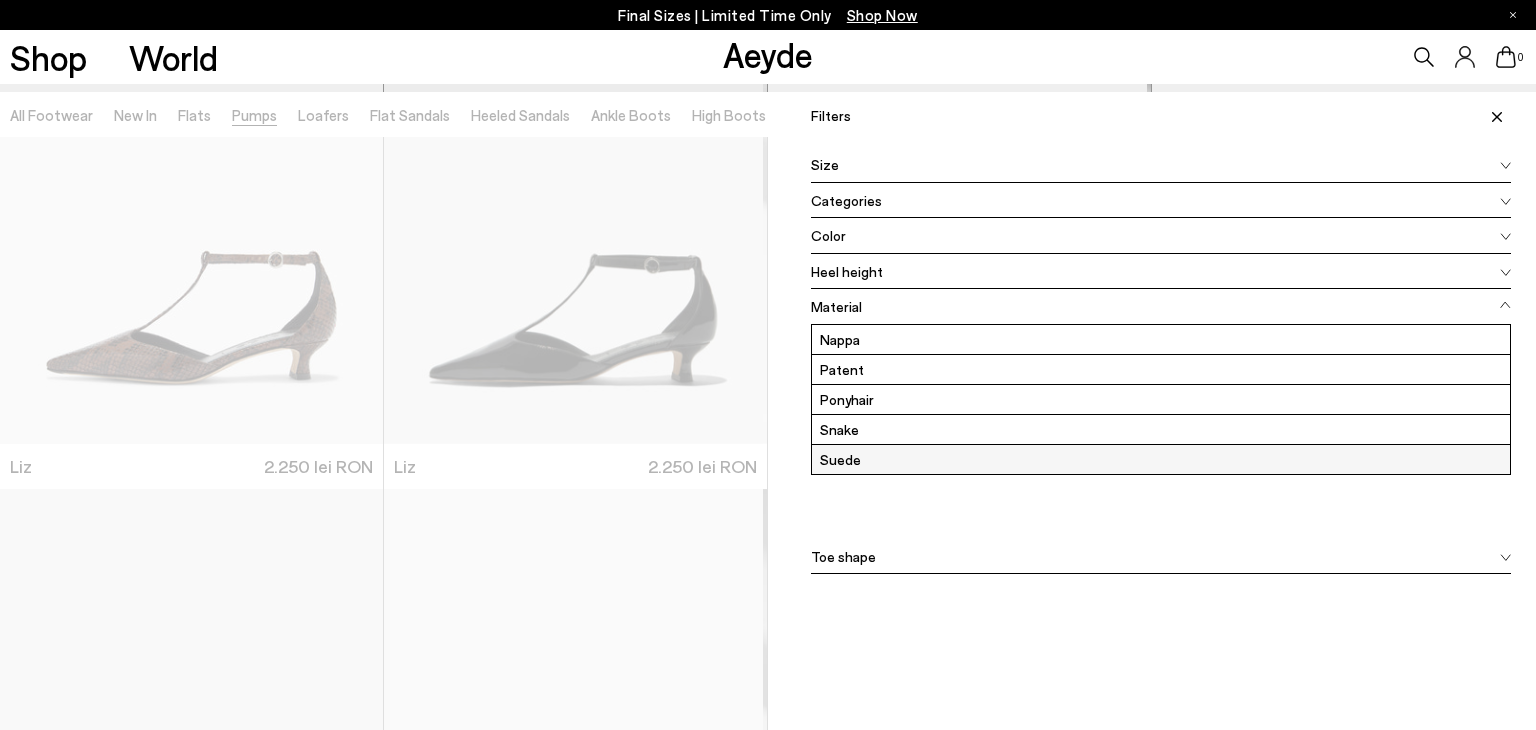 click on "Suede" at bounding box center (1161, 459) 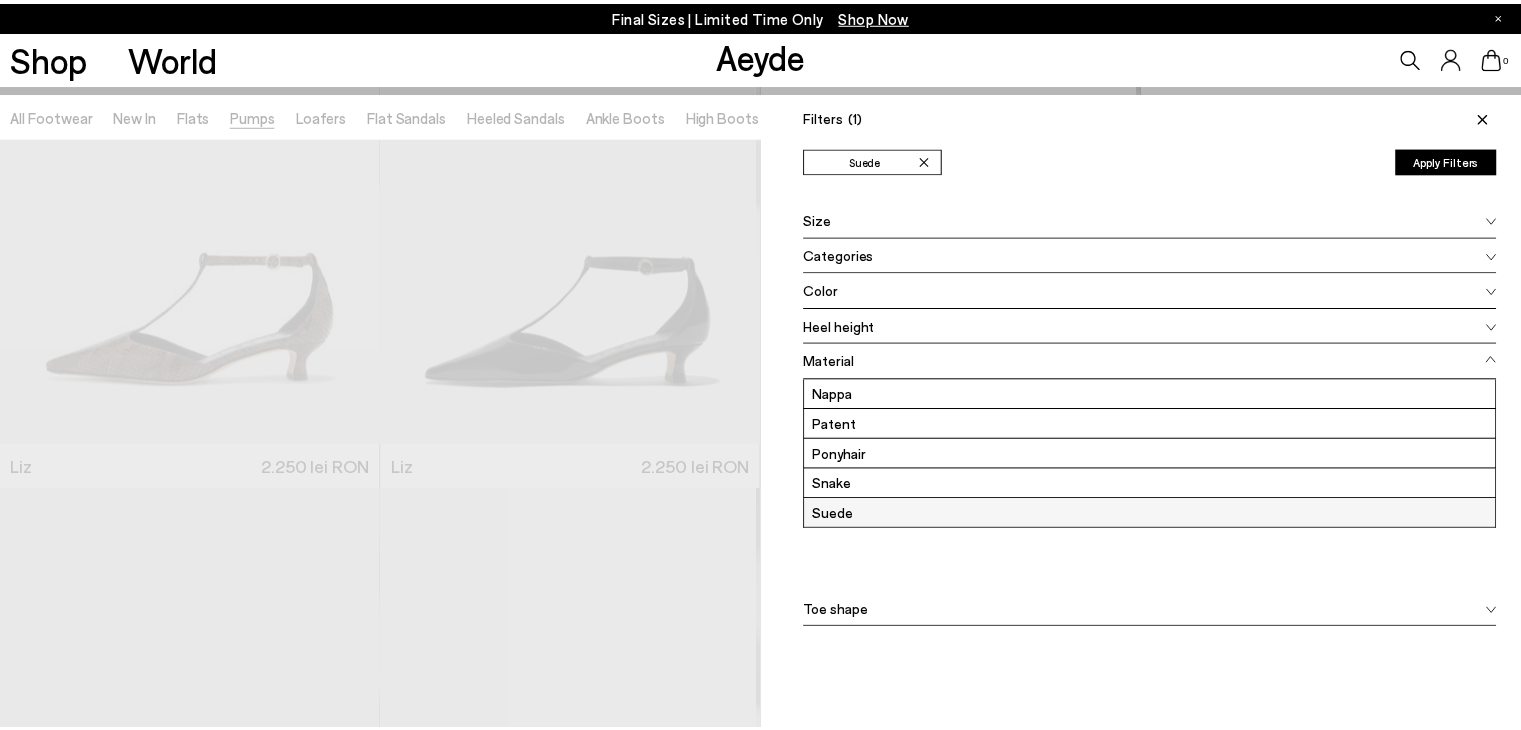 scroll, scrollTop: 0, scrollLeft: 0, axis: both 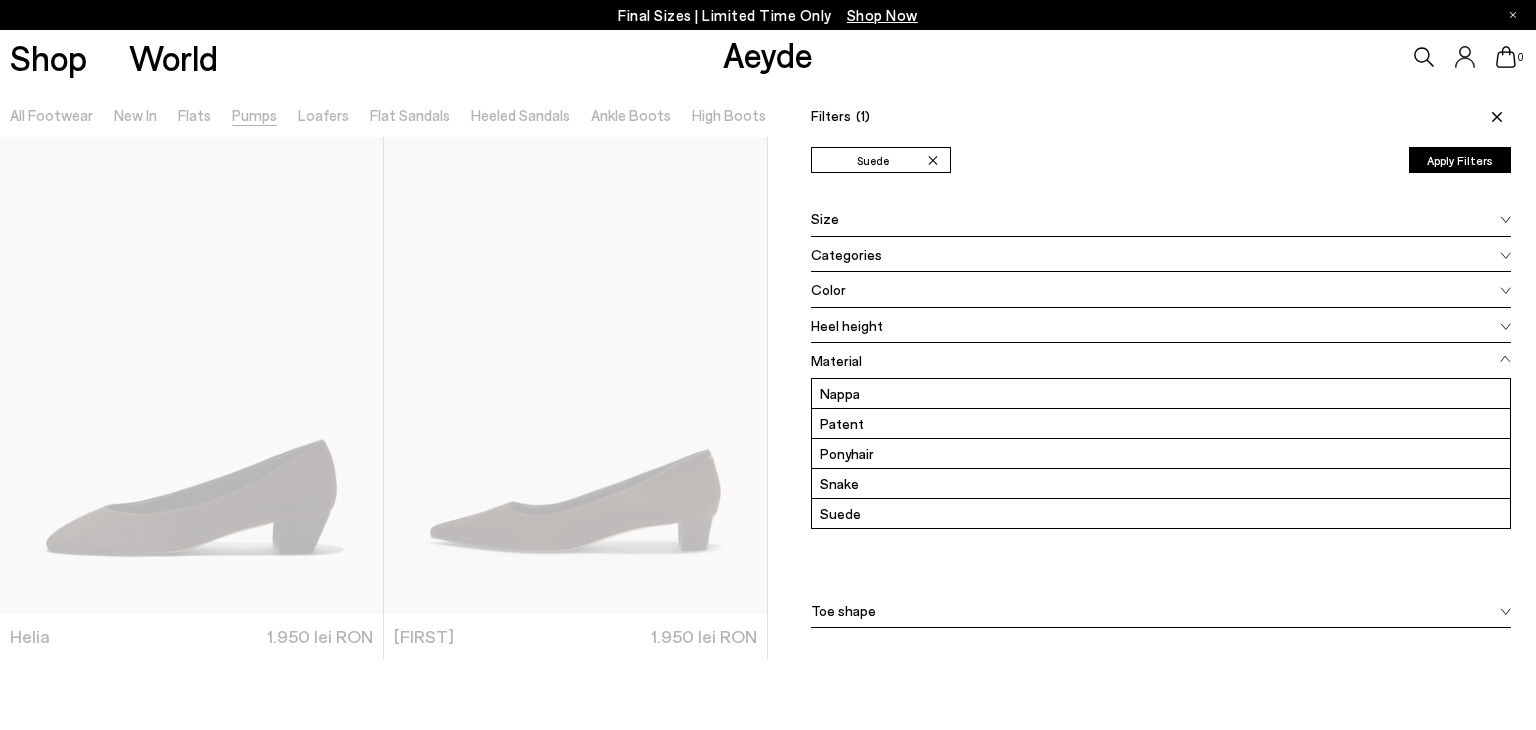 click on "Apply Filters" at bounding box center [1460, 160] 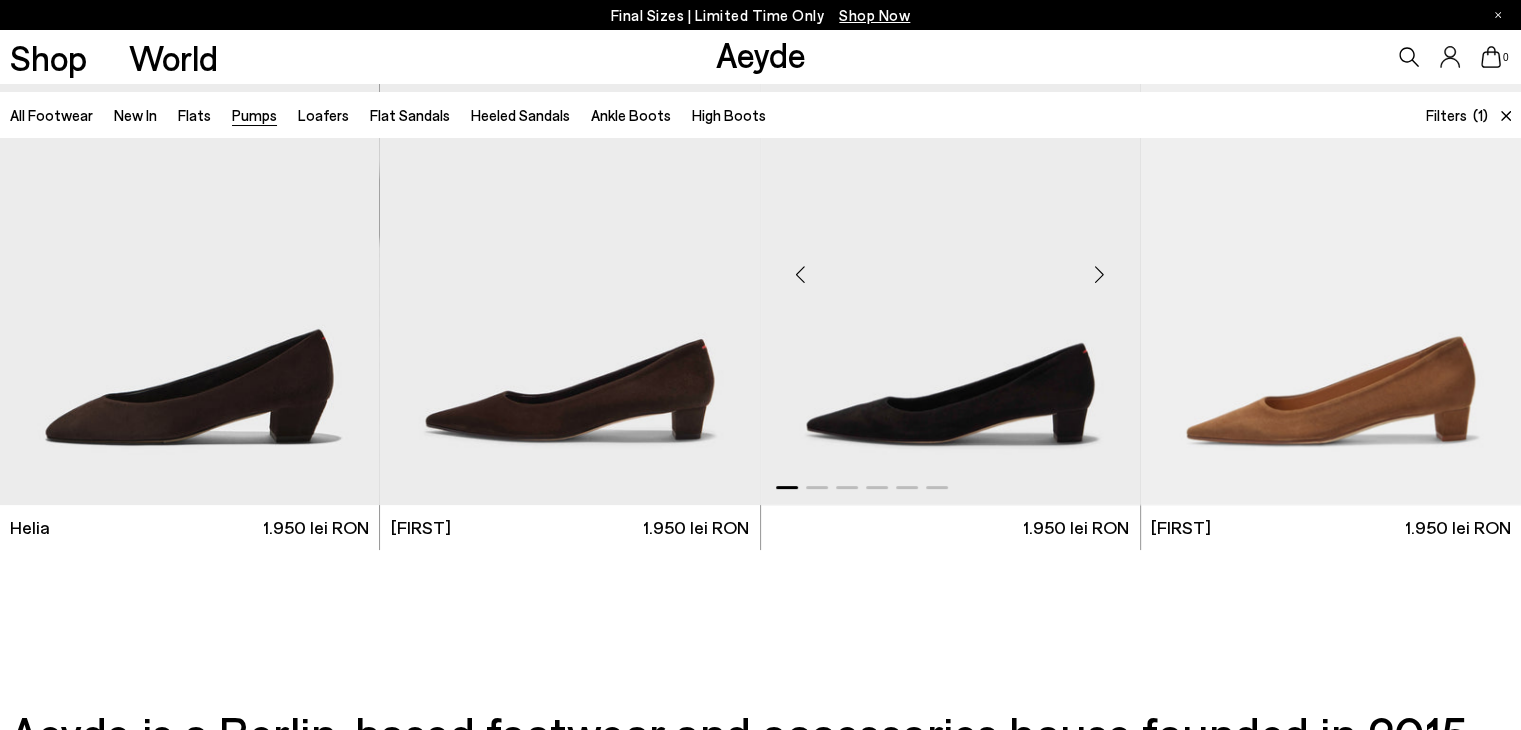 scroll, scrollTop: 0, scrollLeft: 0, axis: both 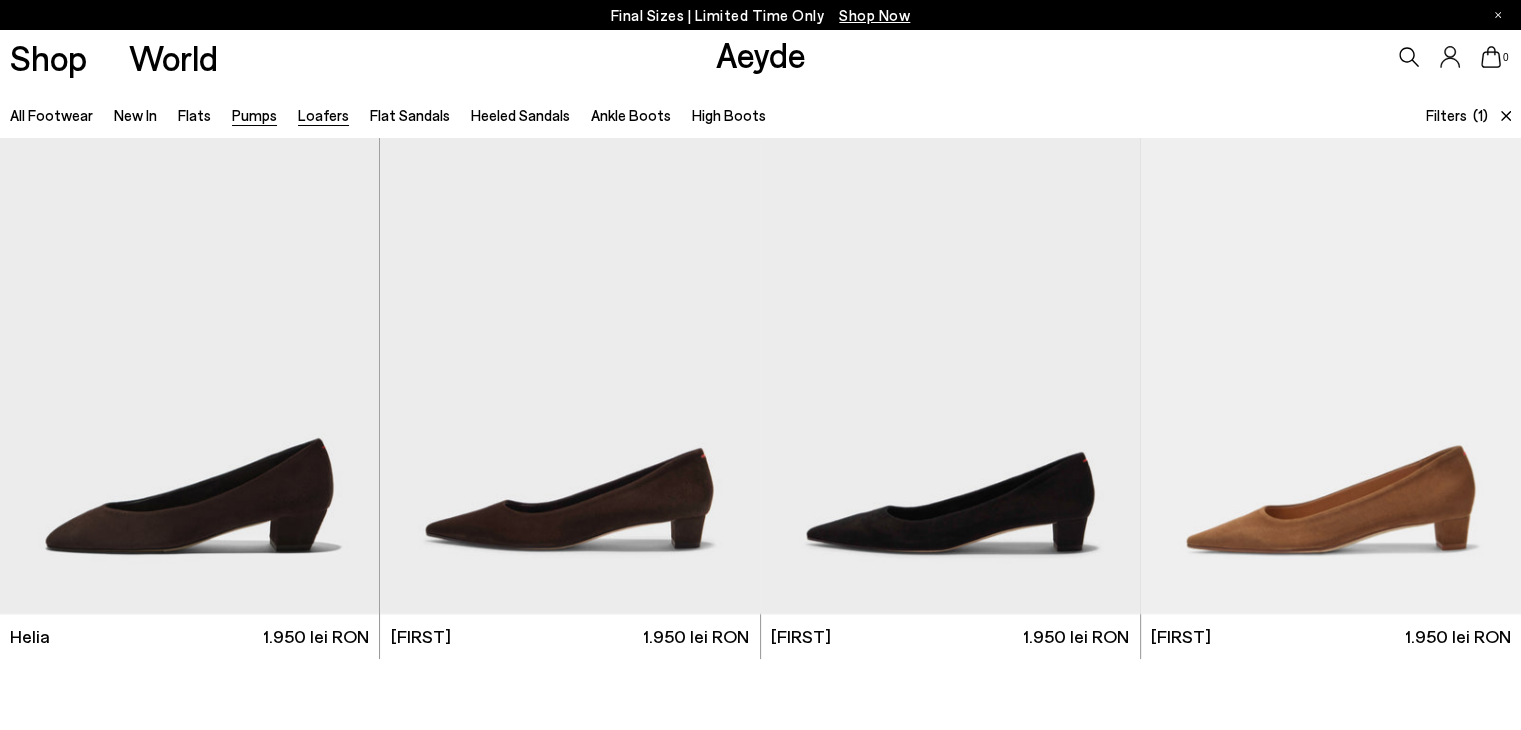 click on "Loafers" at bounding box center (323, 115) 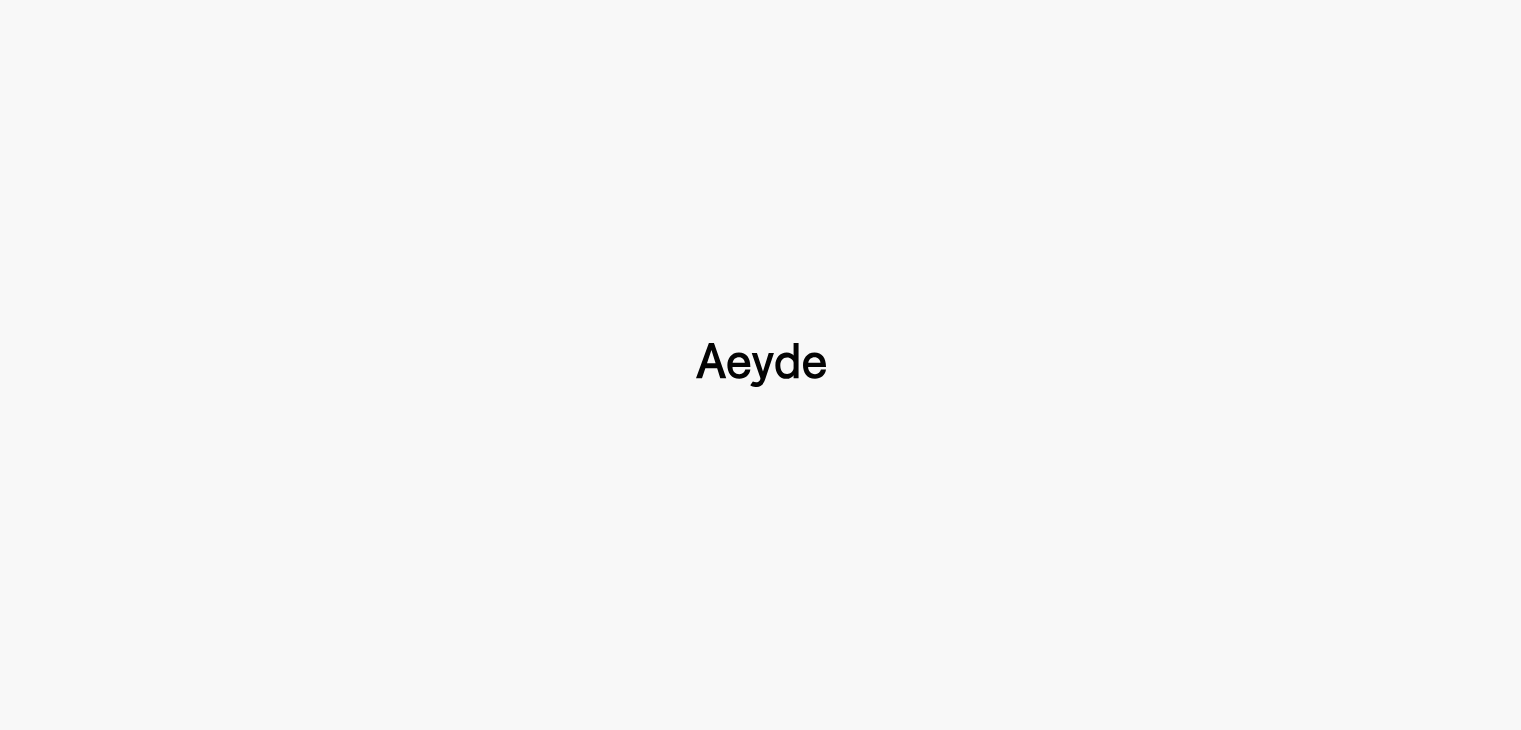 type 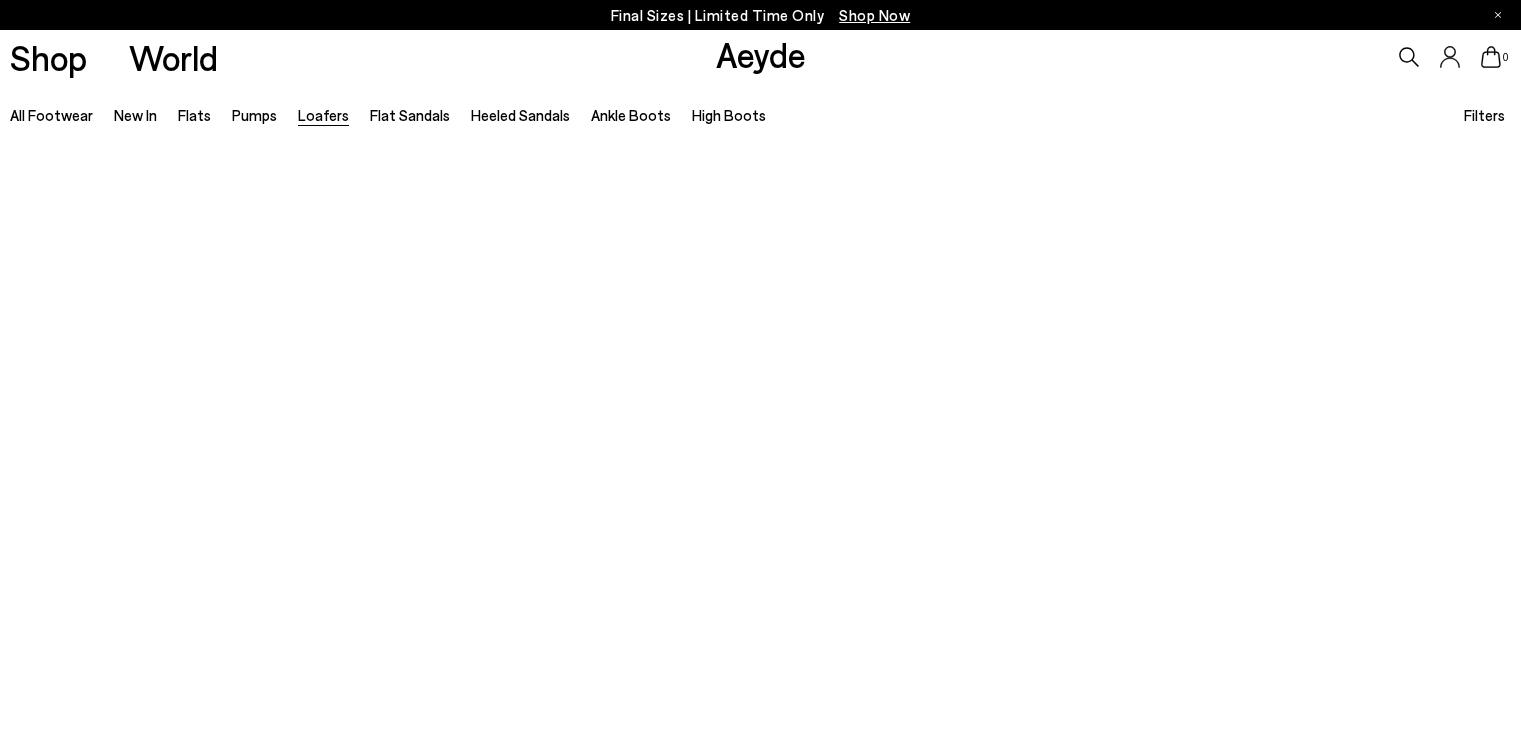 scroll, scrollTop: 0, scrollLeft: 0, axis: both 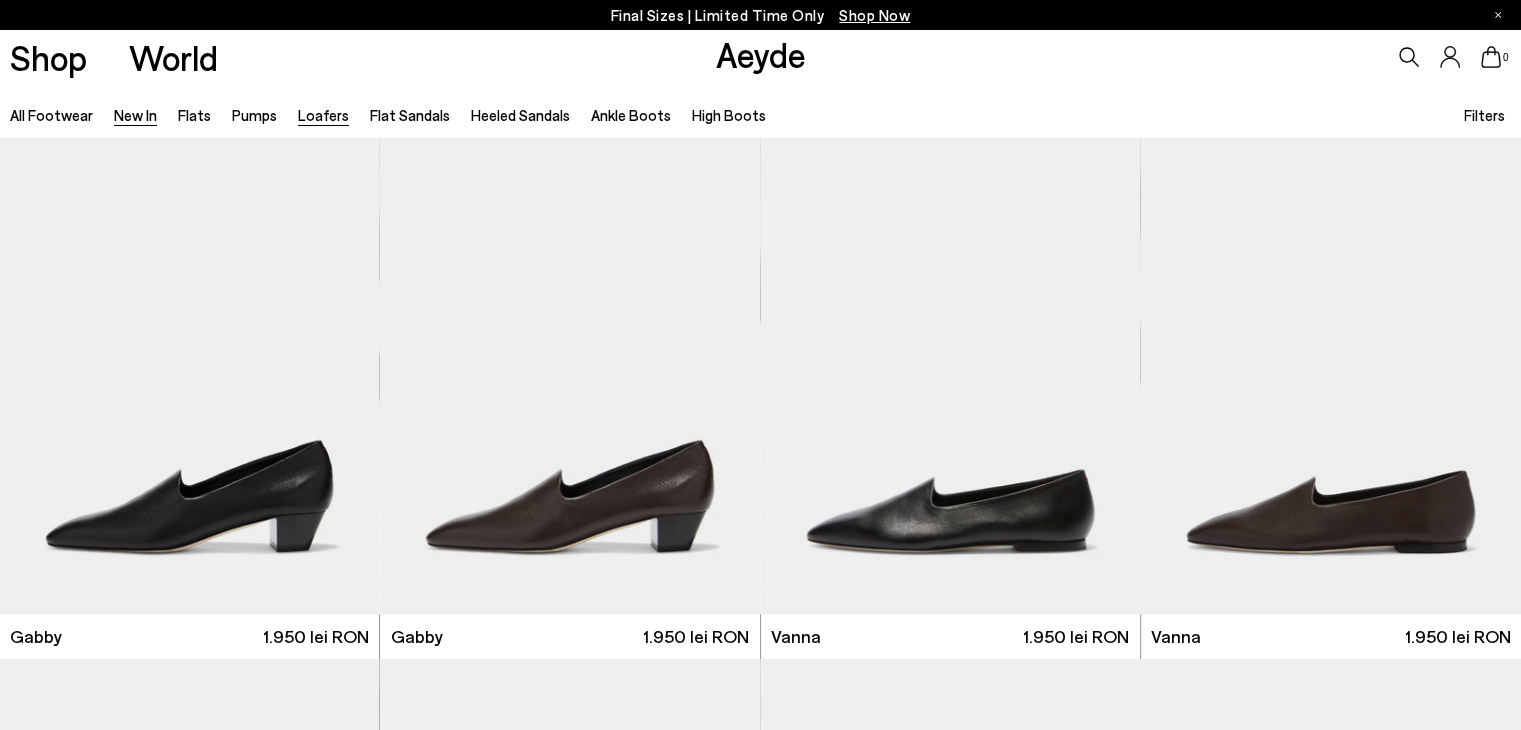 click on "New In" at bounding box center [135, 115] 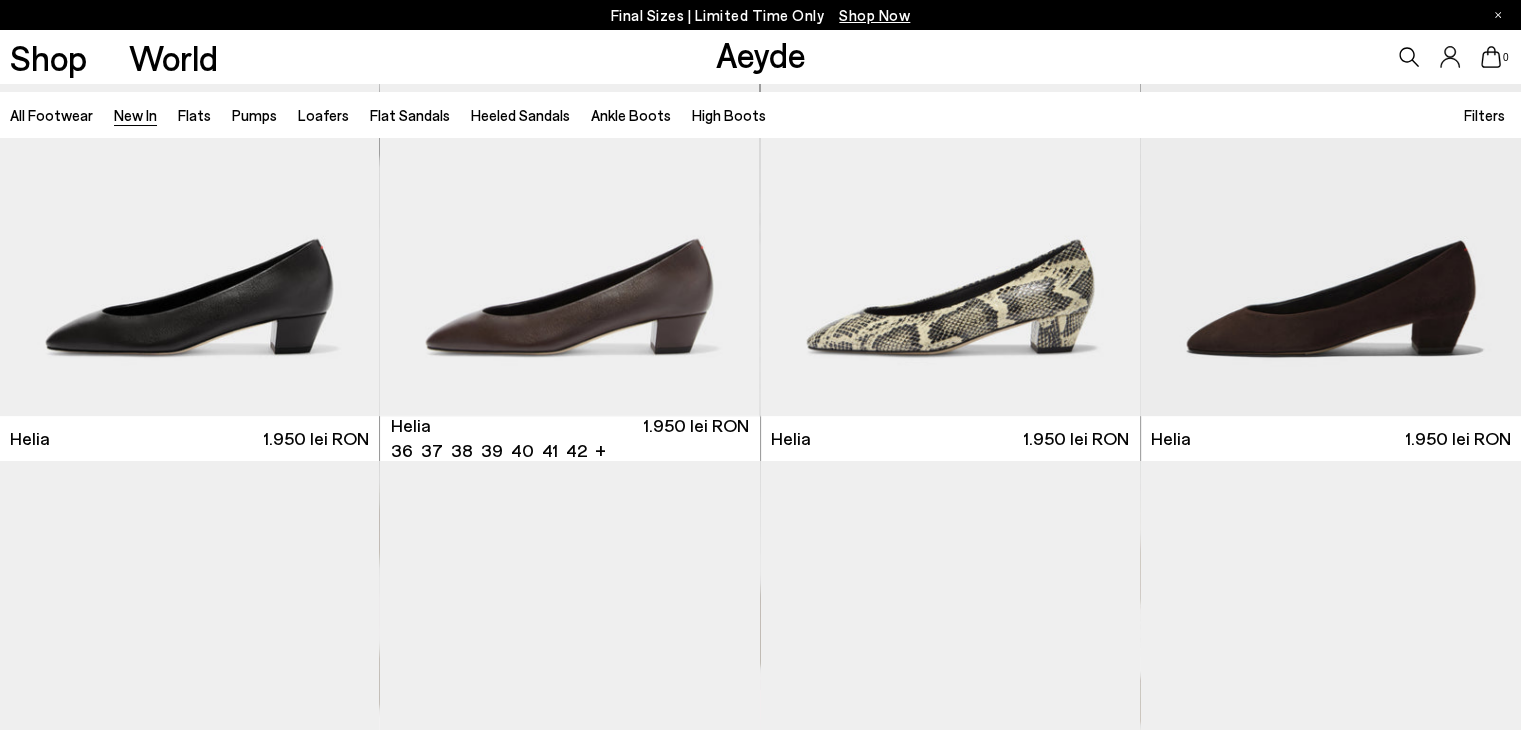 scroll, scrollTop: 720, scrollLeft: 0, axis: vertical 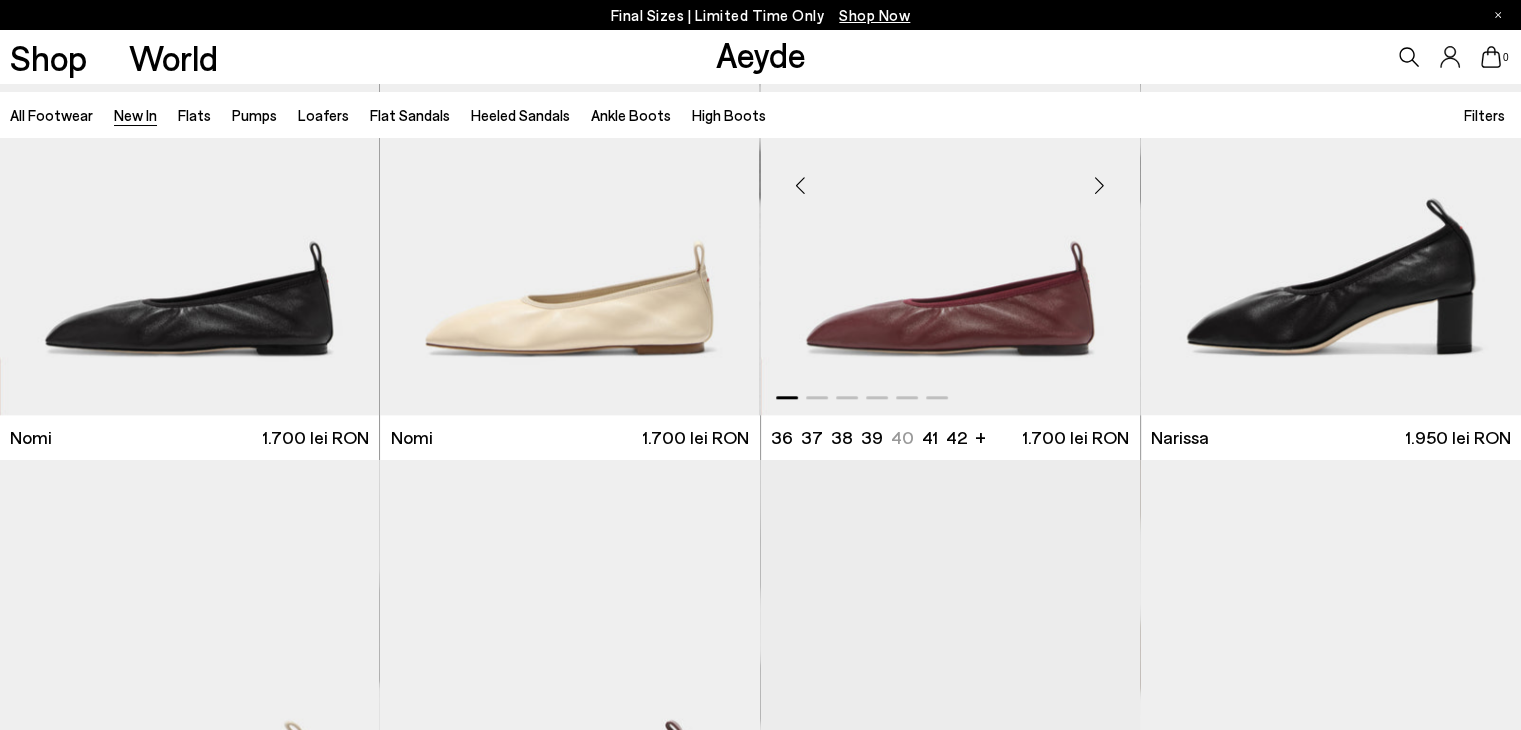 click at bounding box center (950, 177) 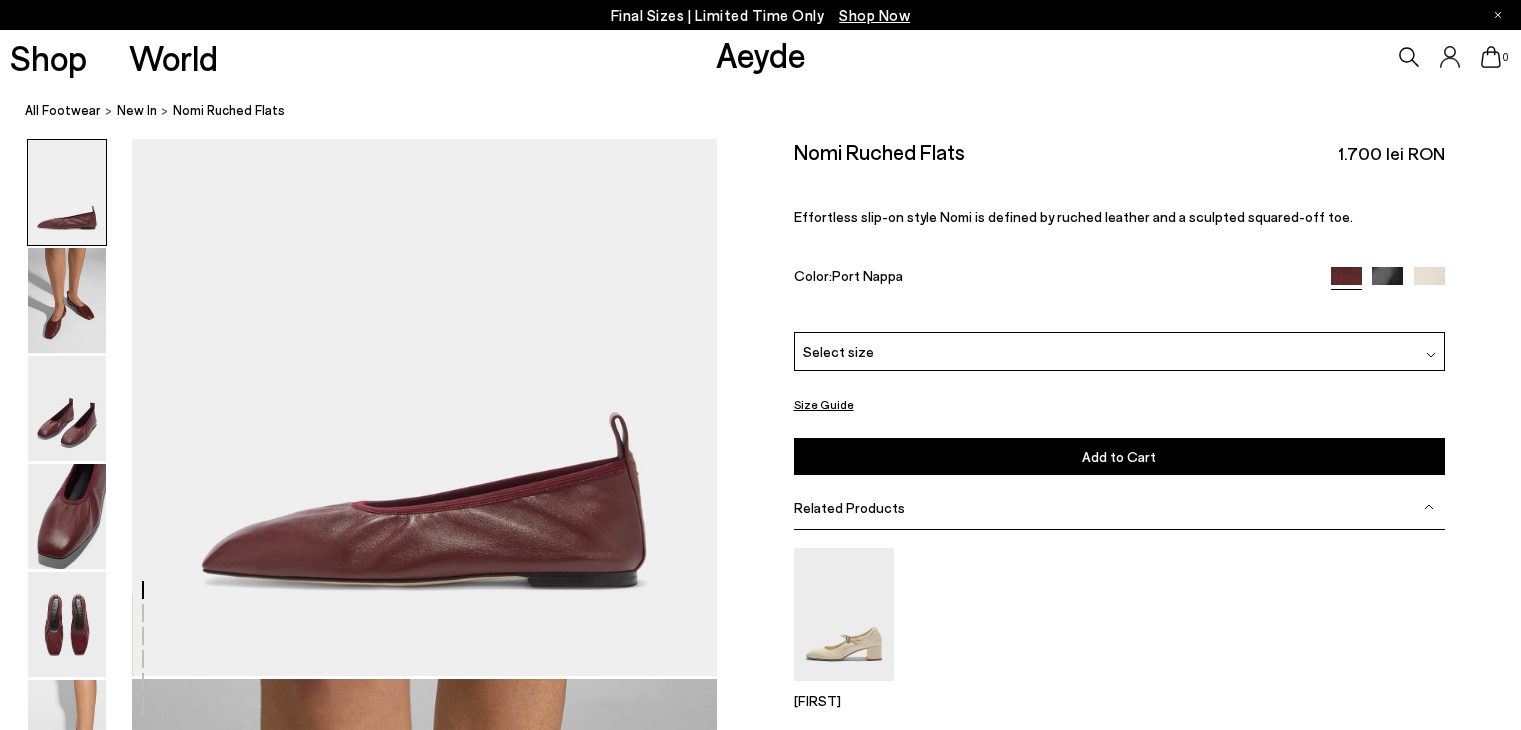 scroll, scrollTop: 0, scrollLeft: 0, axis: both 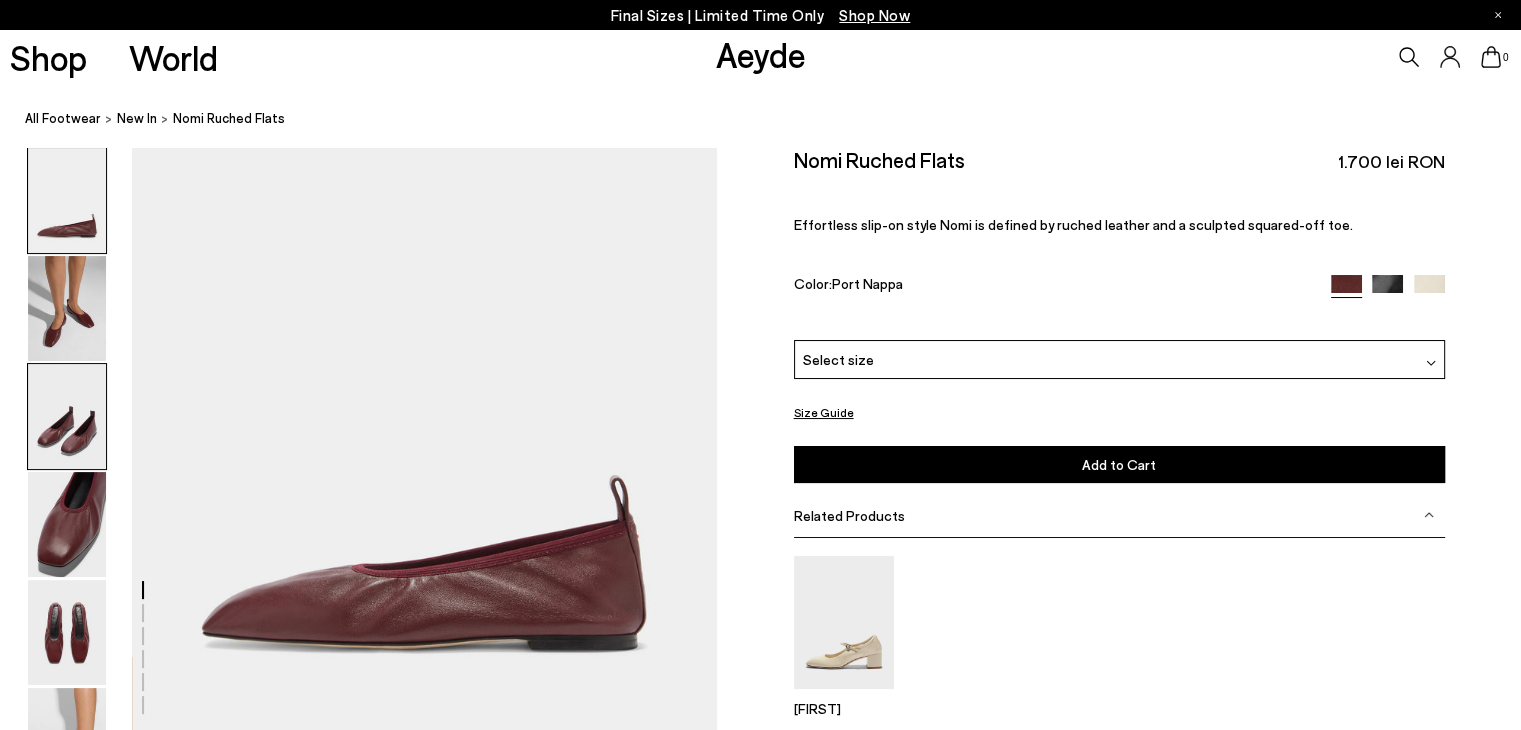 click at bounding box center [67, 416] 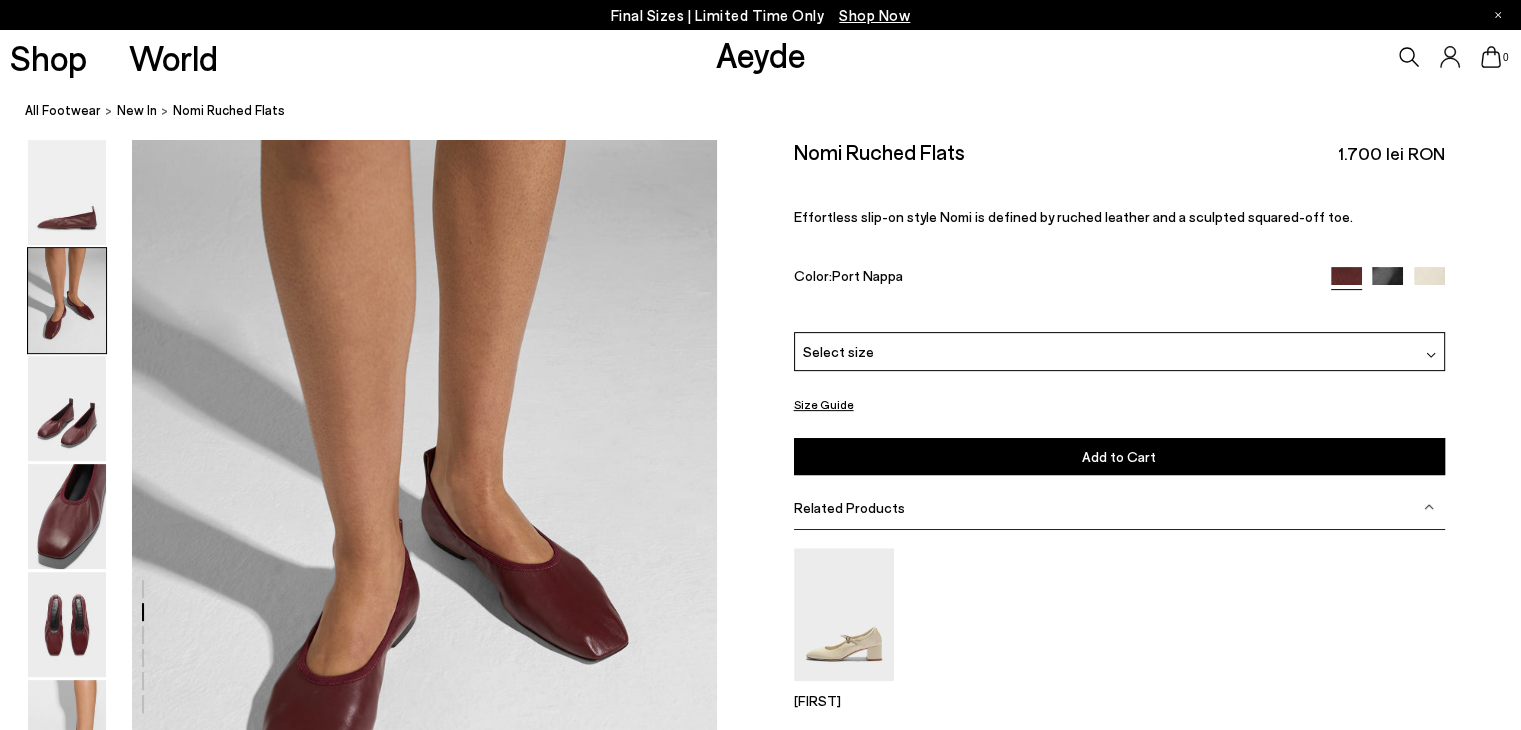 scroll, scrollTop: 612, scrollLeft: 0, axis: vertical 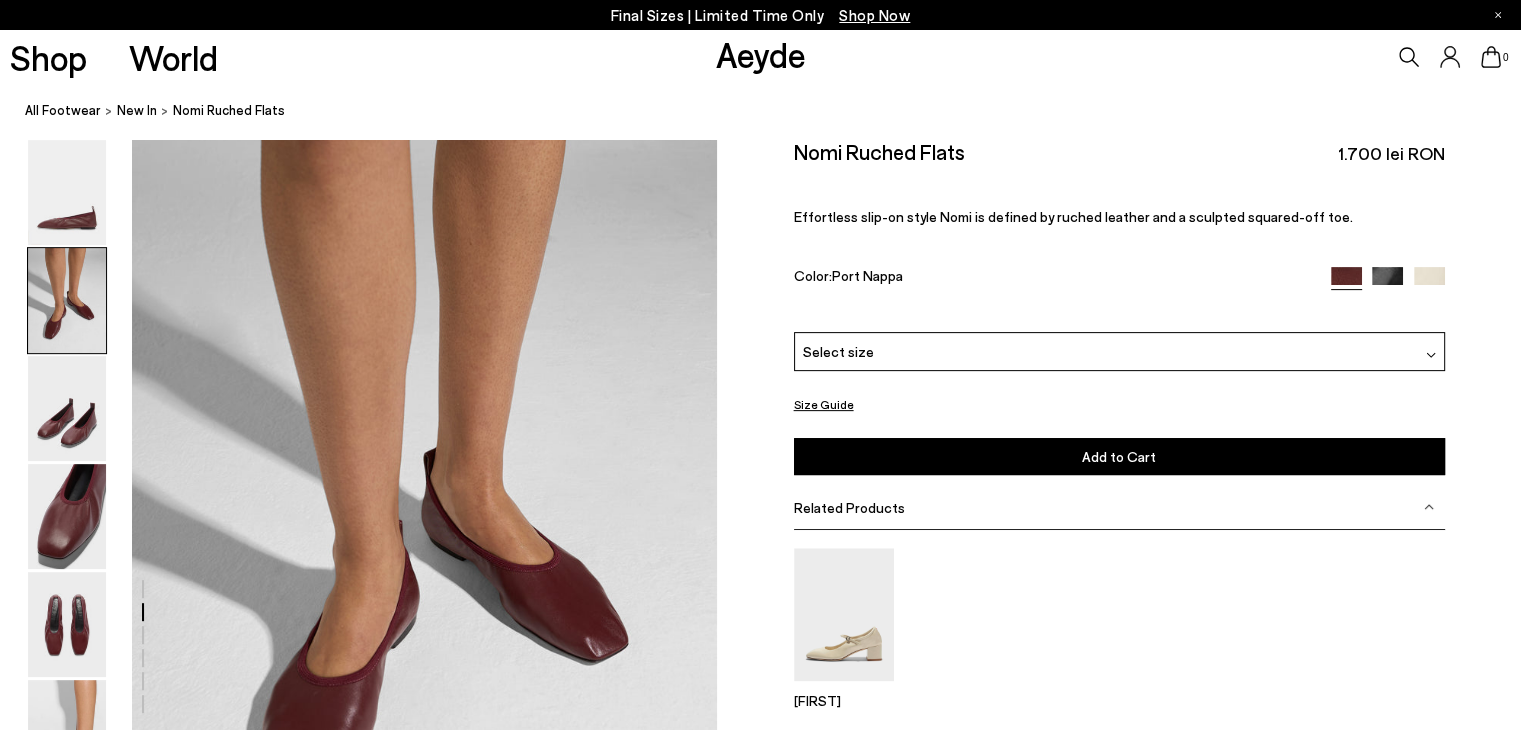 click at bounding box center [67, 300] 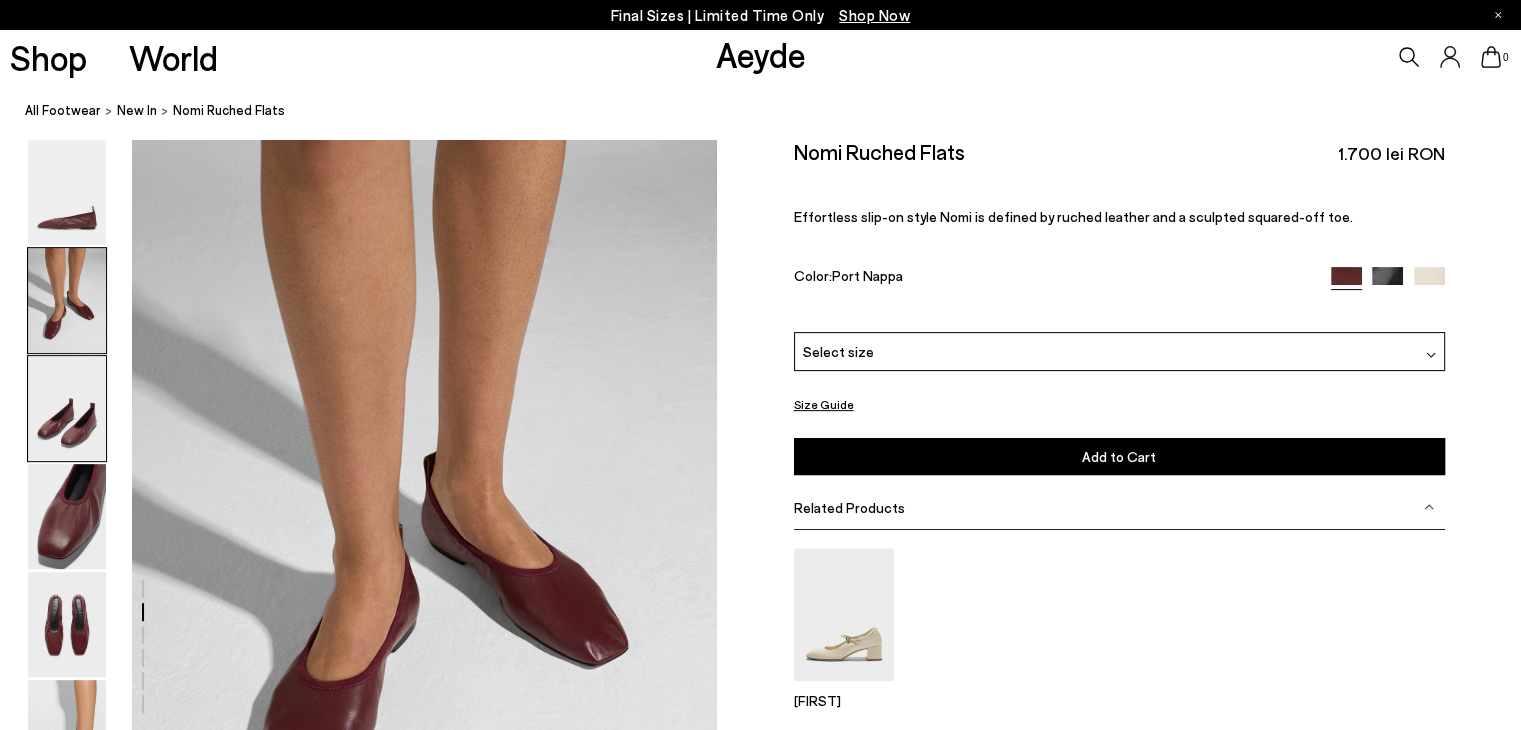 click at bounding box center (67, 408) 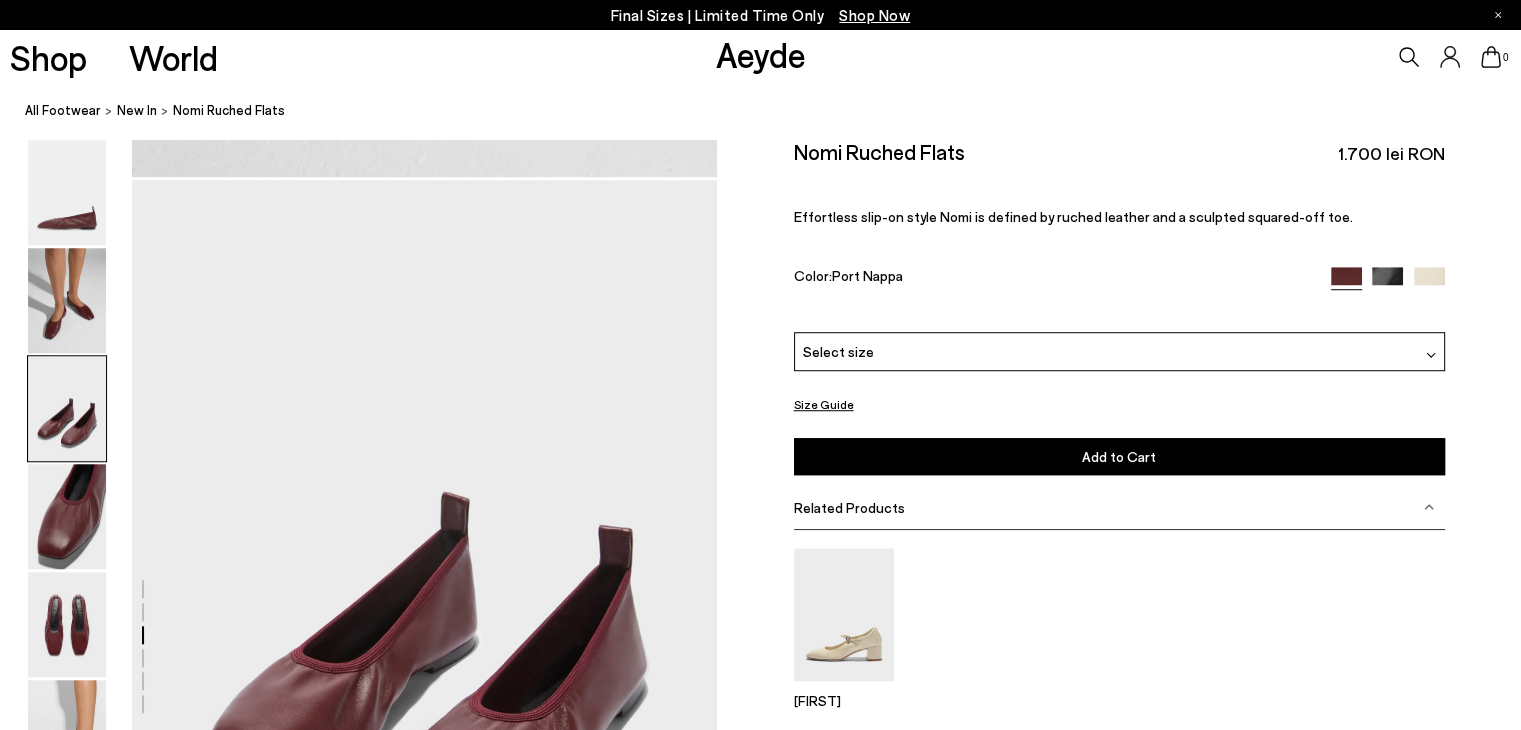 scroll, scrollTop: 1391, scrollLeft: 0, axis: vertical 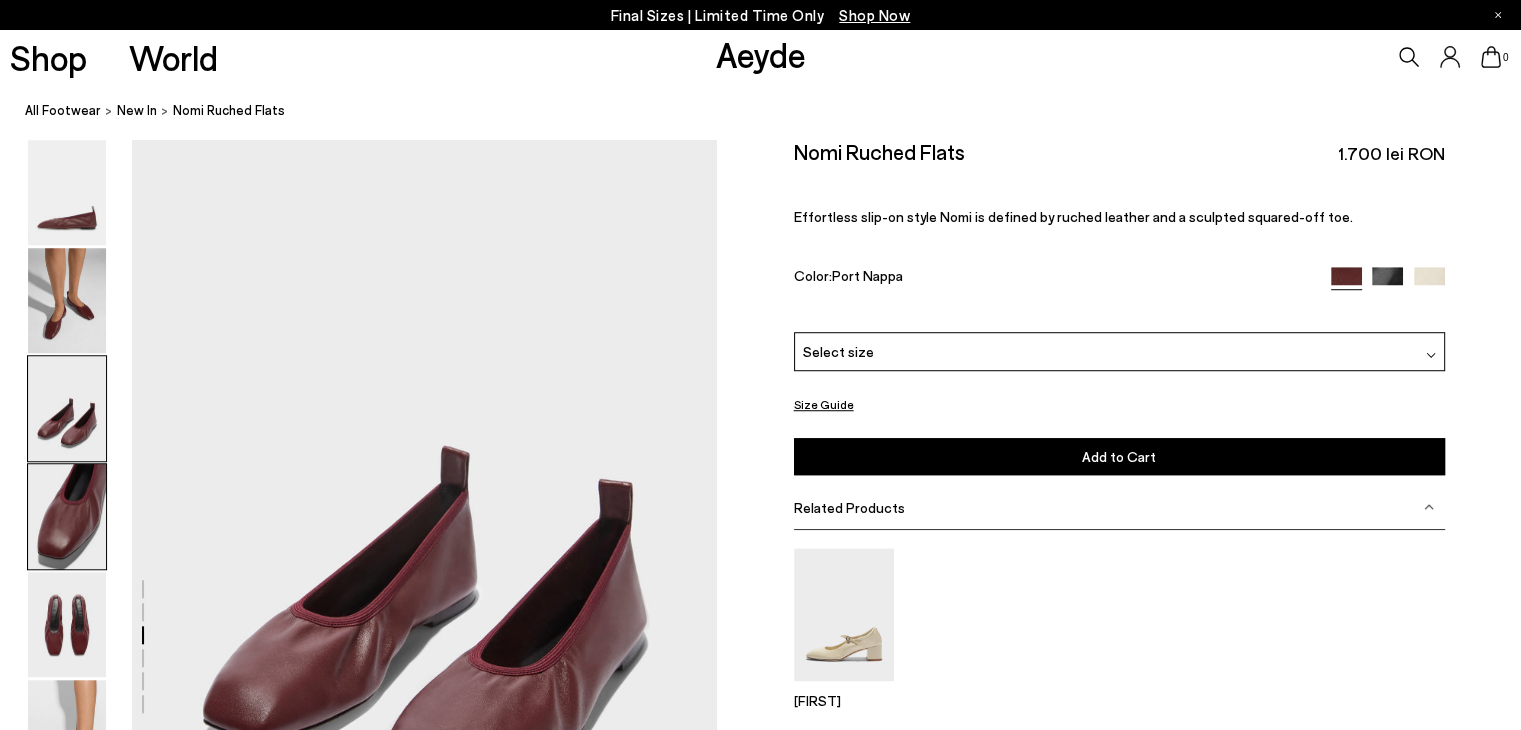 click at bounding box center [67, 516] 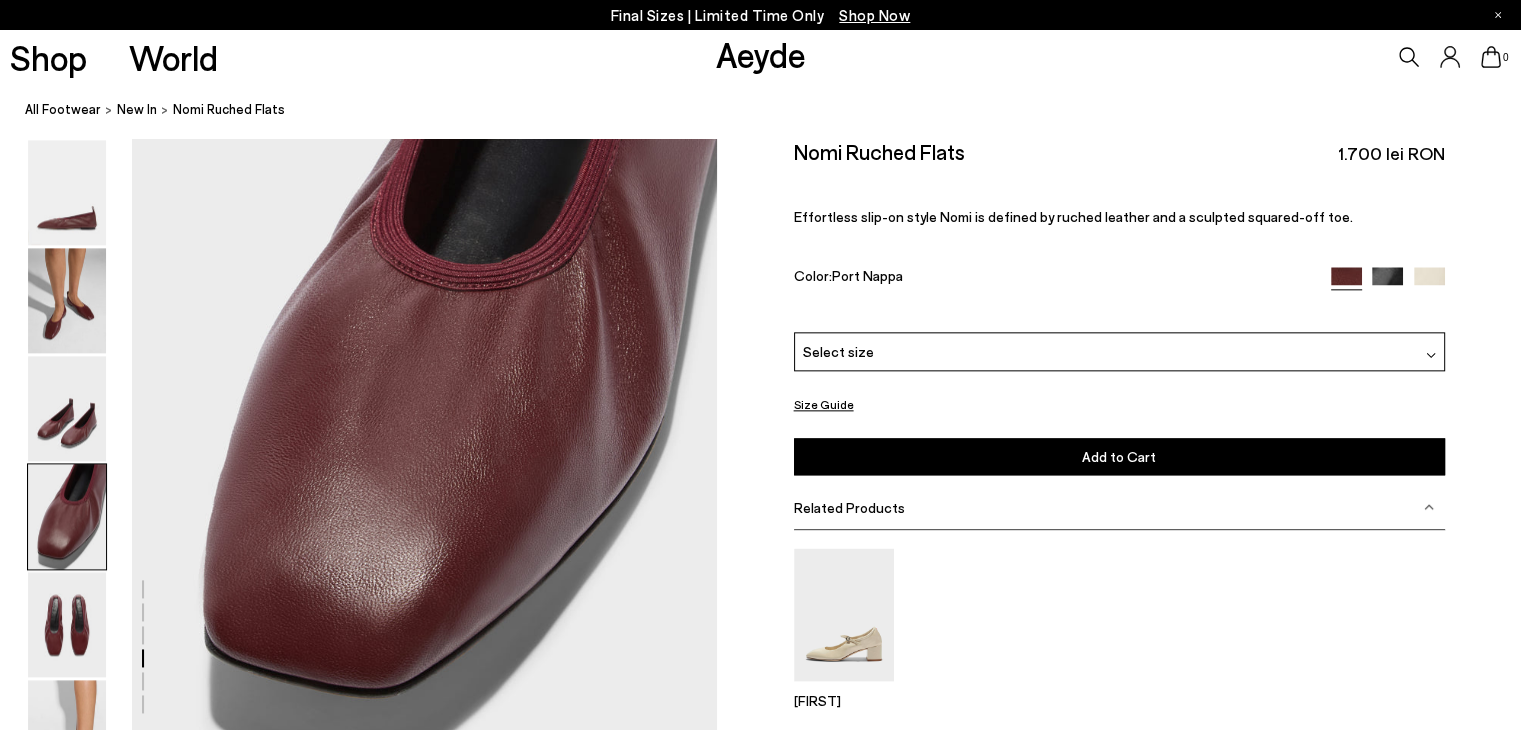 scroll, scrollTop: 2323, scrollLeft: 0, axis: vertical 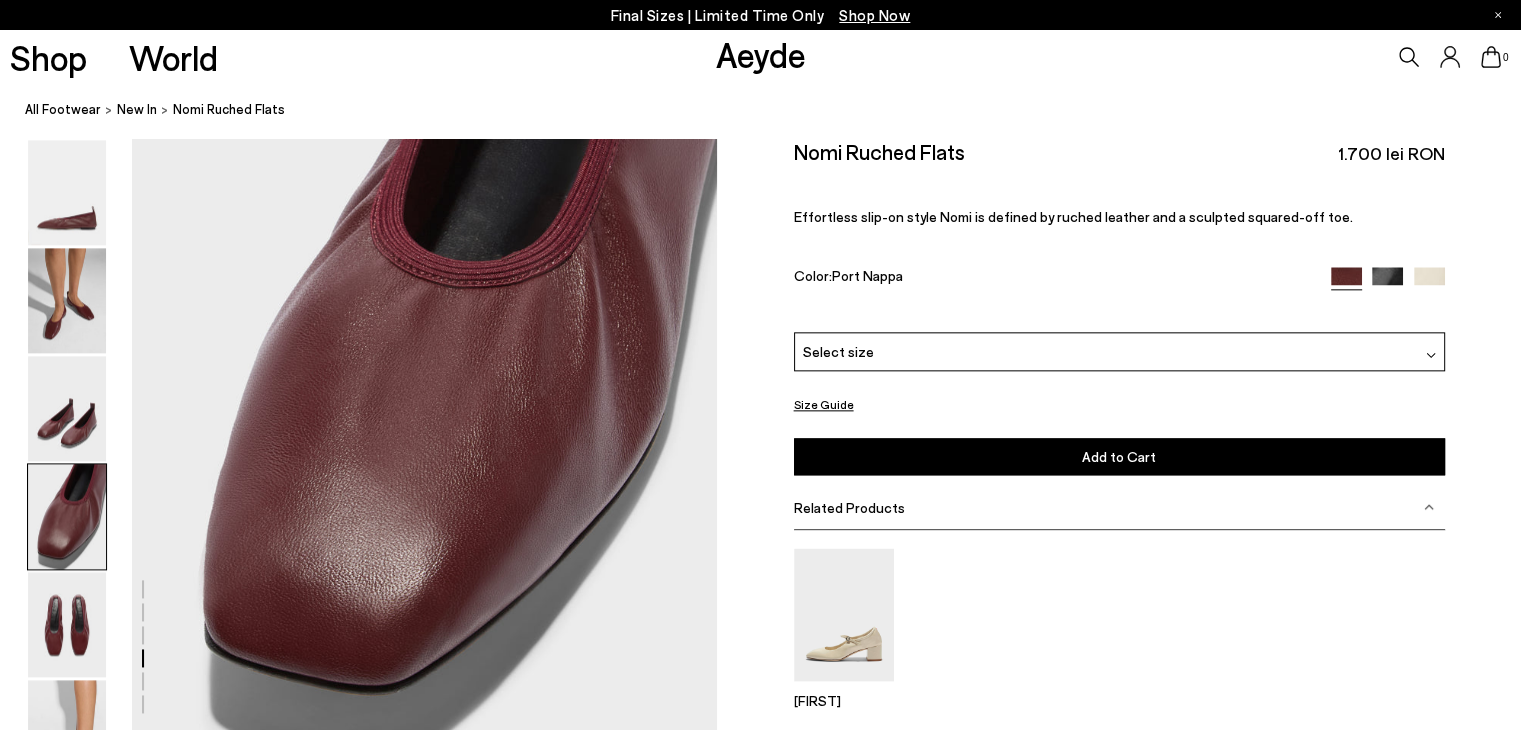 click at bounding box center (67, 516) 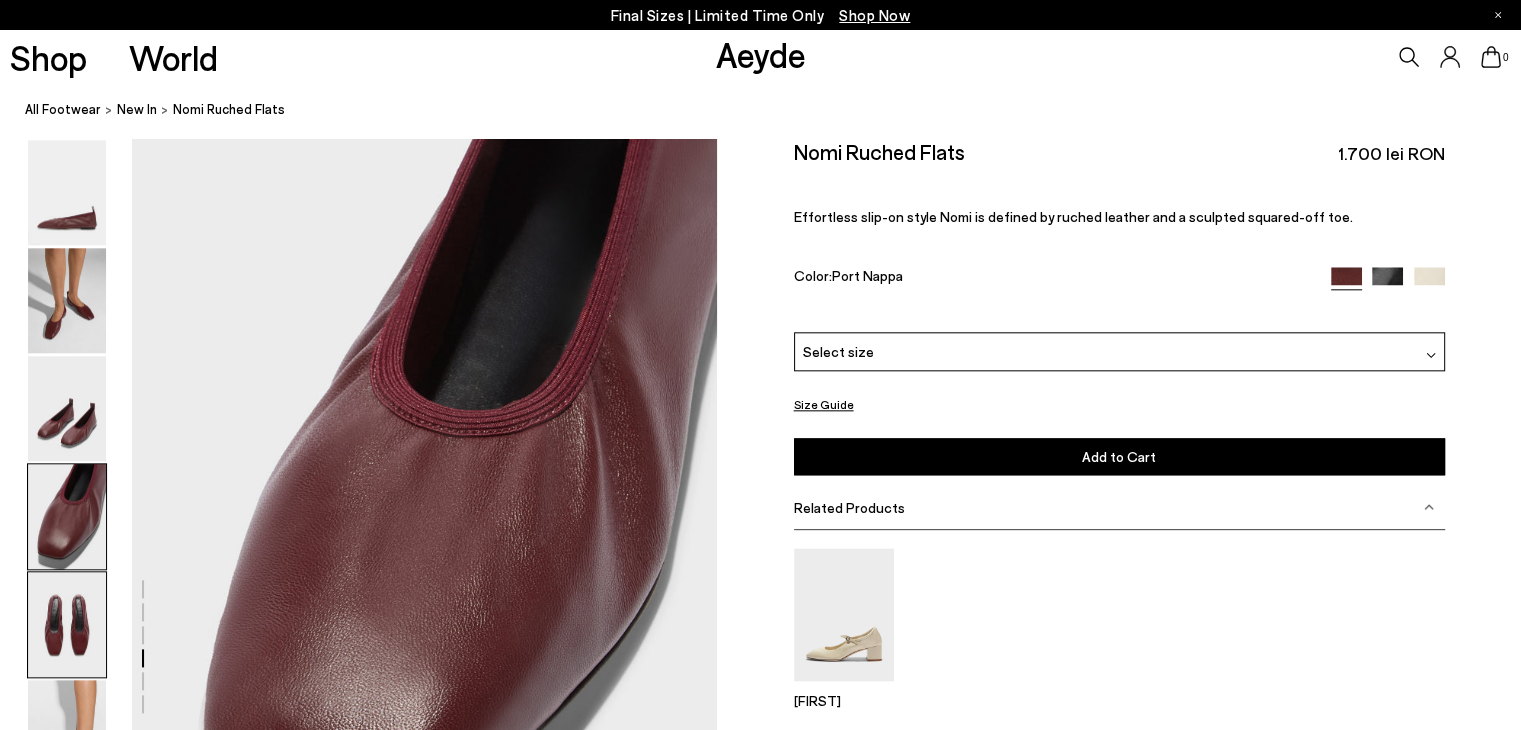 click at bounding box center (67, 624) 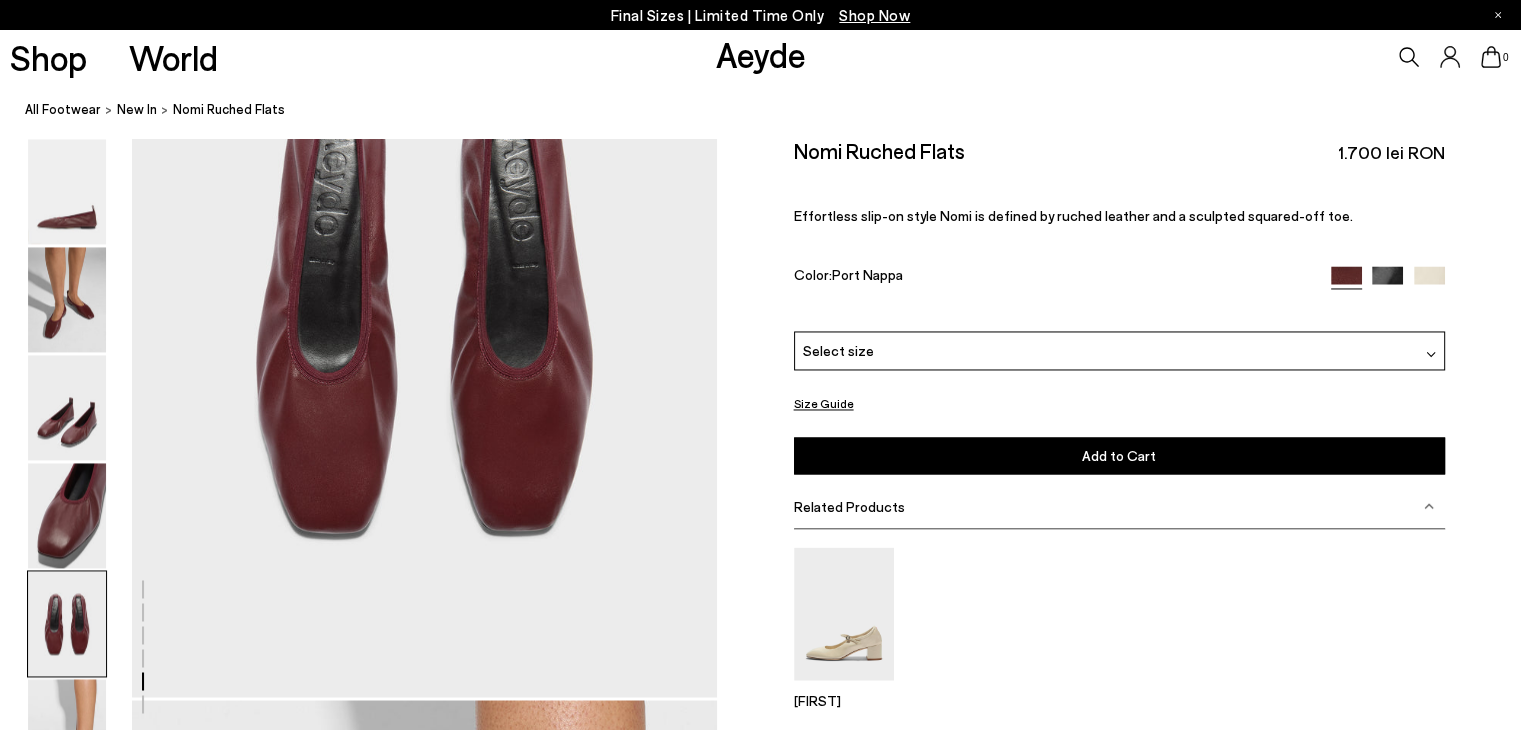 scroll, scrollTop: 3174, scrollLeft: 0, axis: vertical 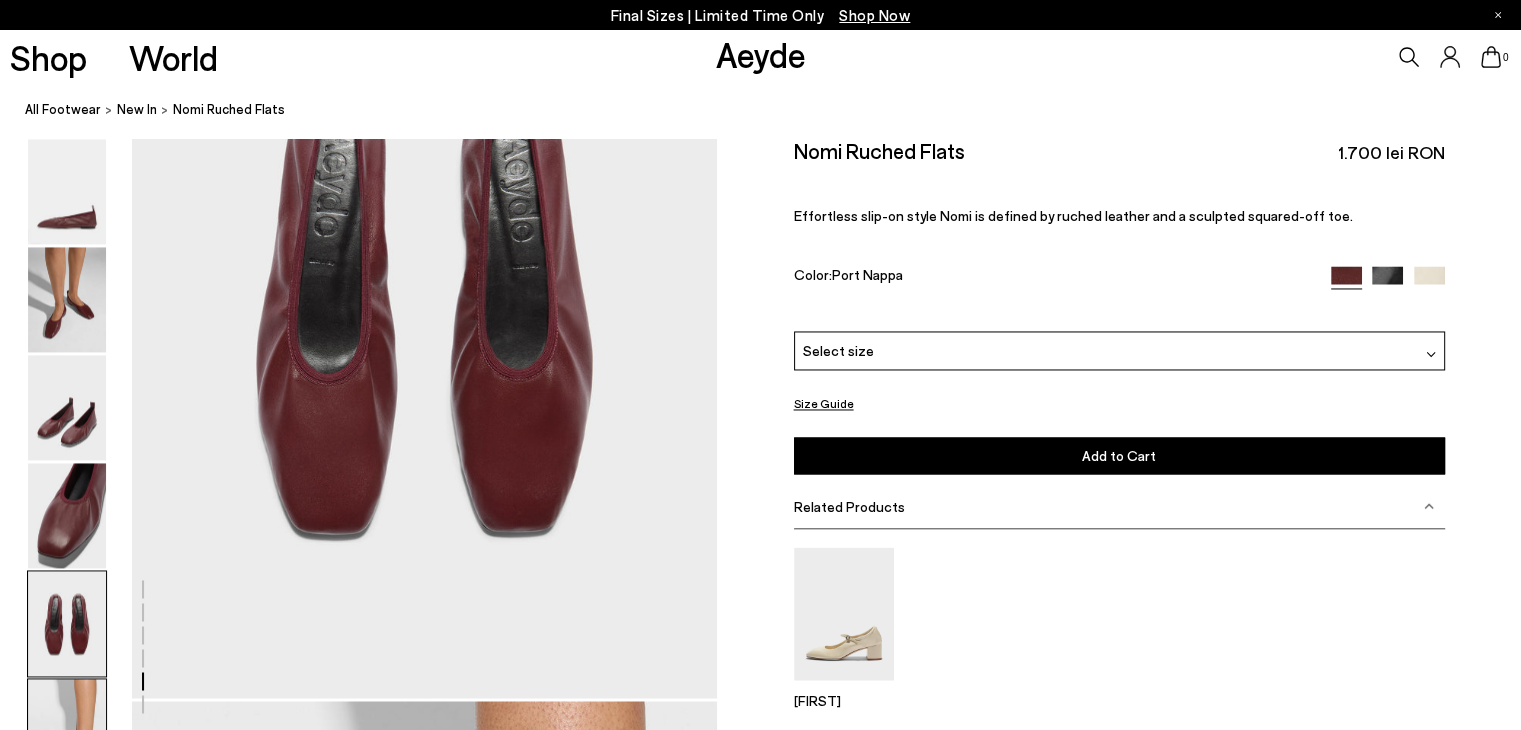 click at bounding box center (67, 732) 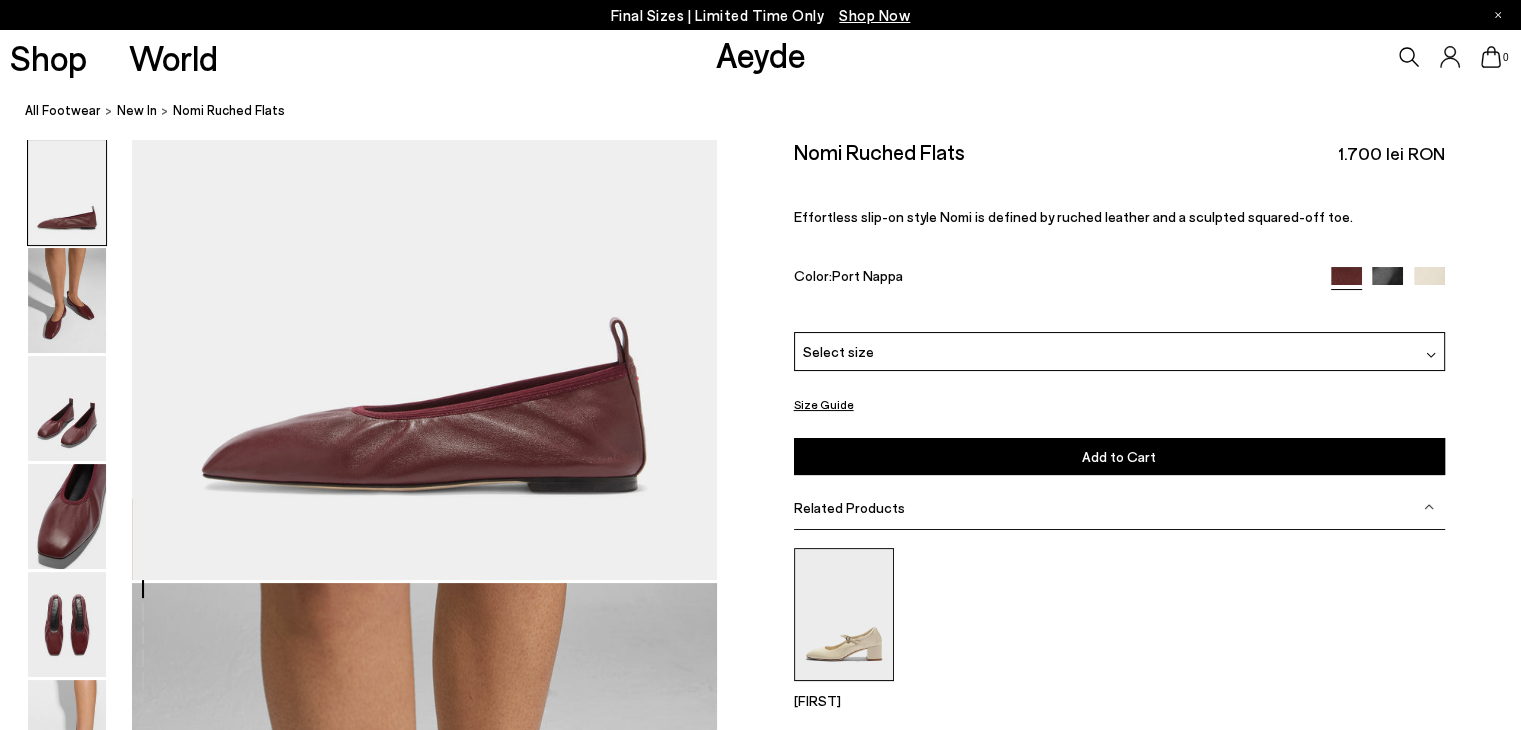 scroll, scrollTop: 0, scrollLeft: 0, axis: both 